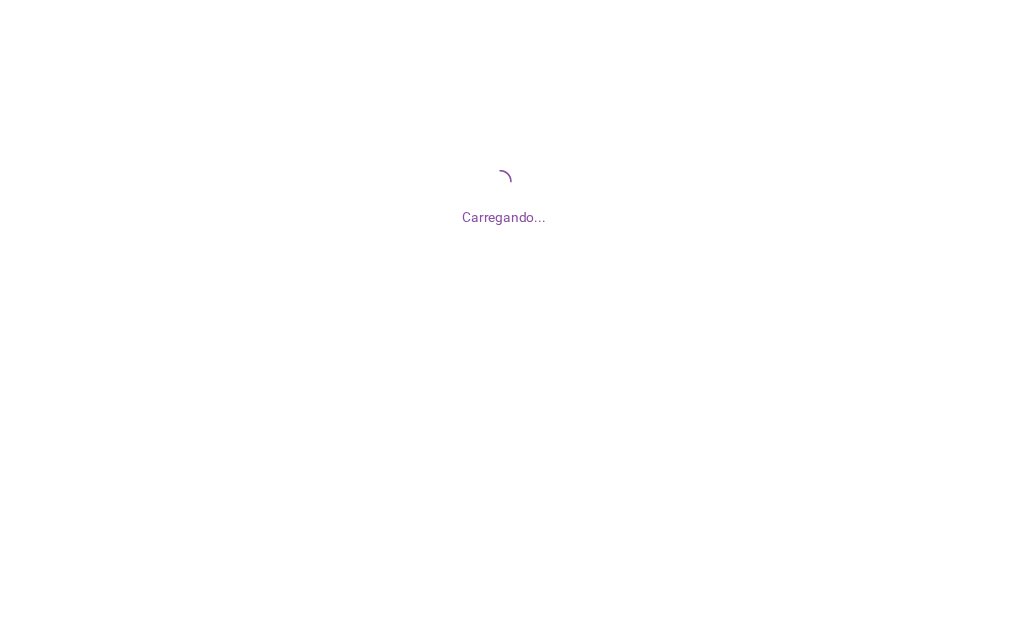scroll, scrollTop: 0, scrollLeft: 0, axis: both 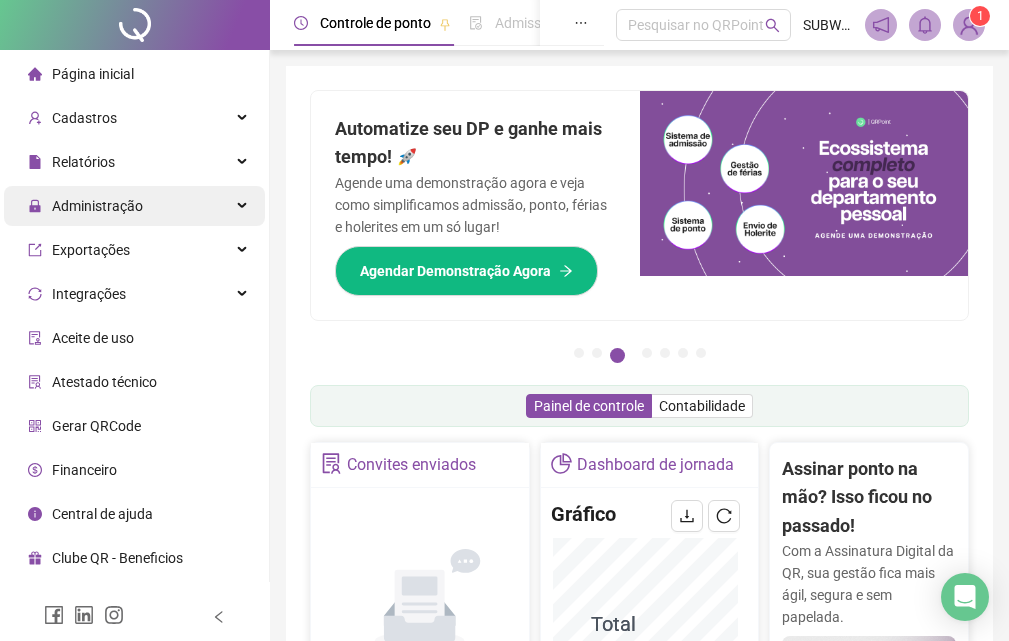 click on "Administração" at bounding box center (134, 206) 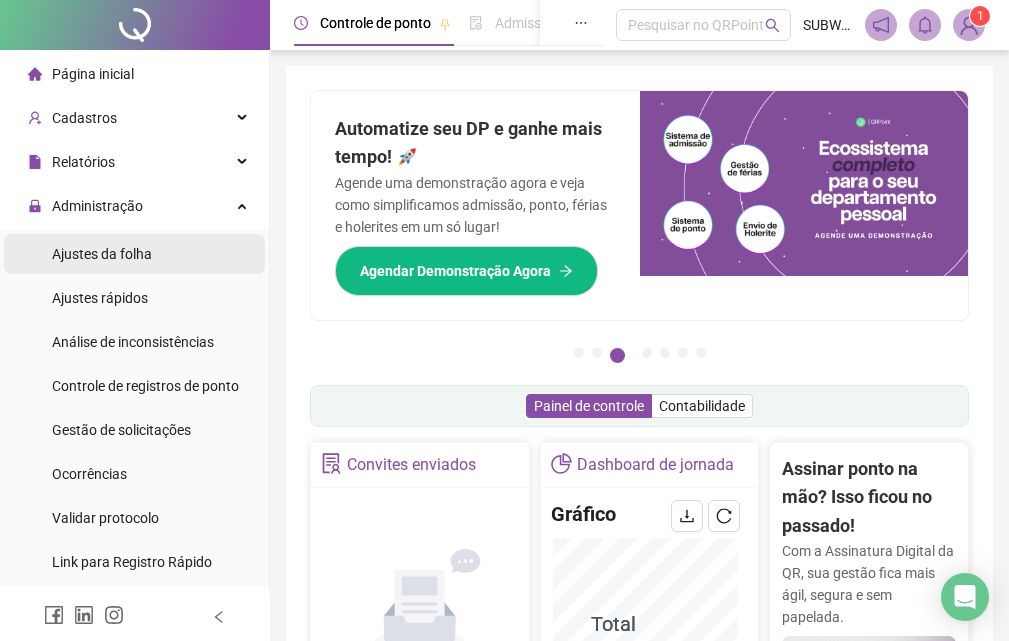 click on "Ajustes da folha" at bounding box center [102, 254] 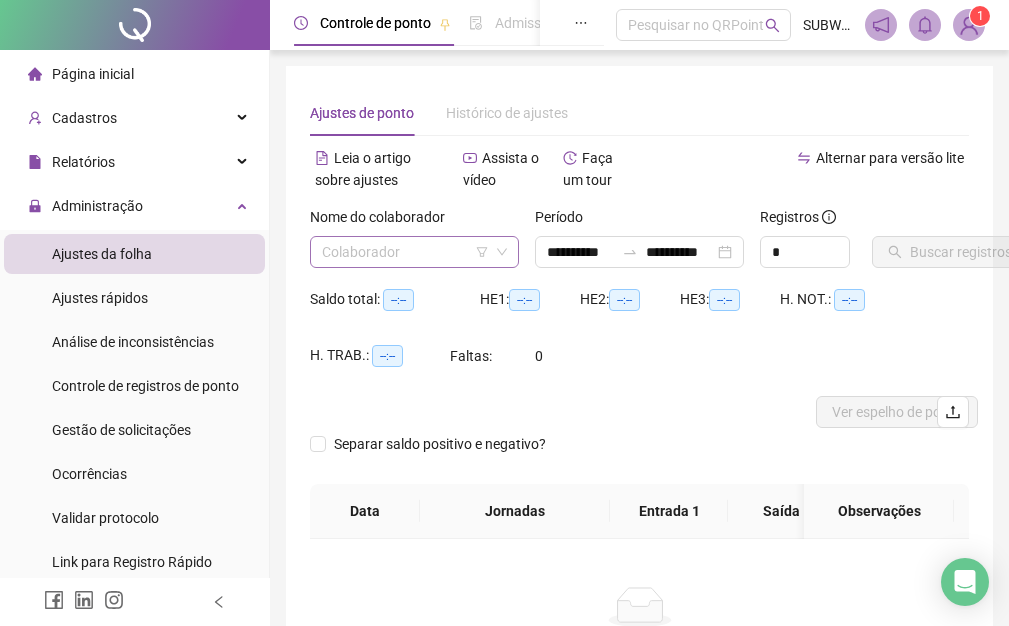 click at bounding box center (408, 252) 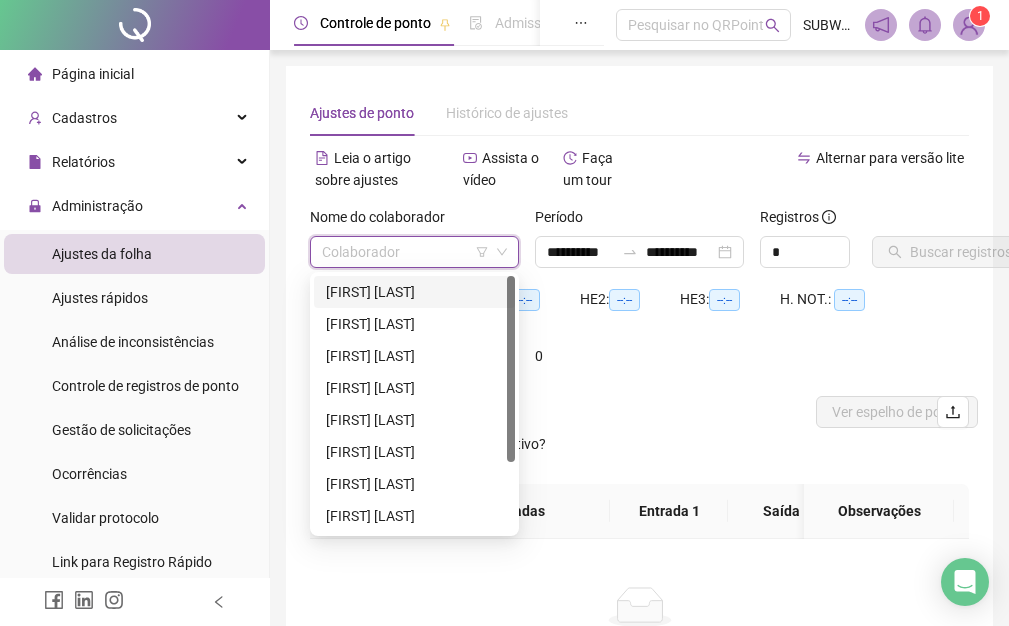 click on "[FIRST] [LAST]" at bounding box center [414, 292] 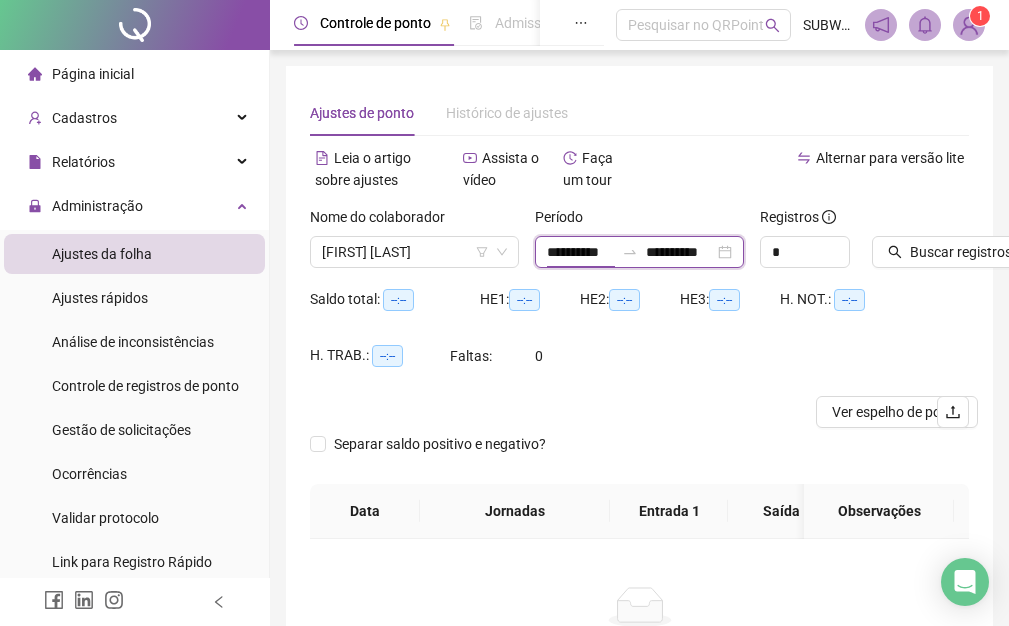 click on "**********" at bounding box center (580, 252) 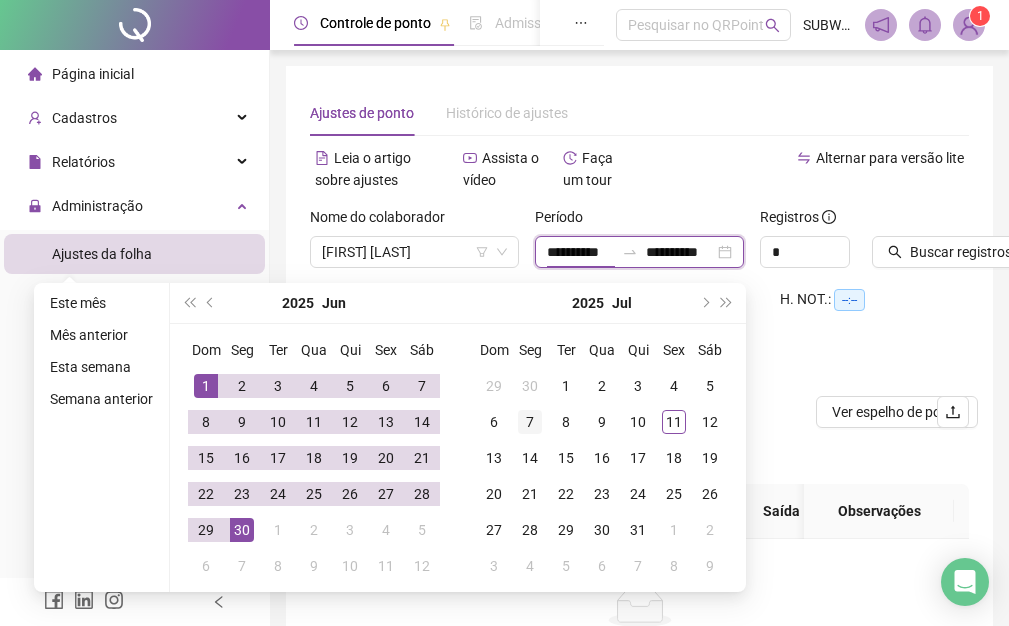 type on "**********" 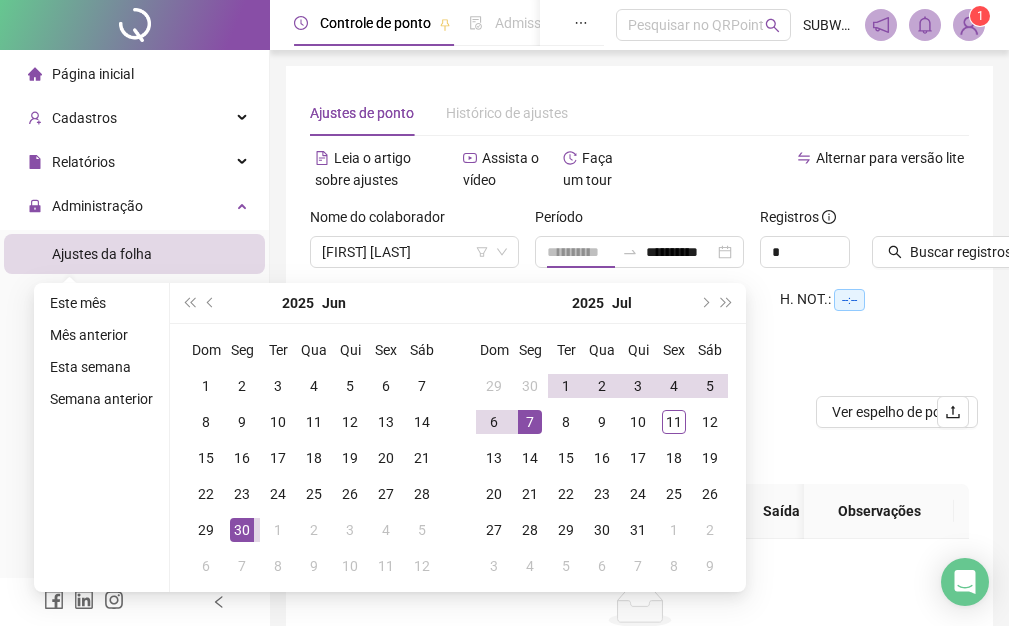 click on "7" at bounding box center (530, 422) 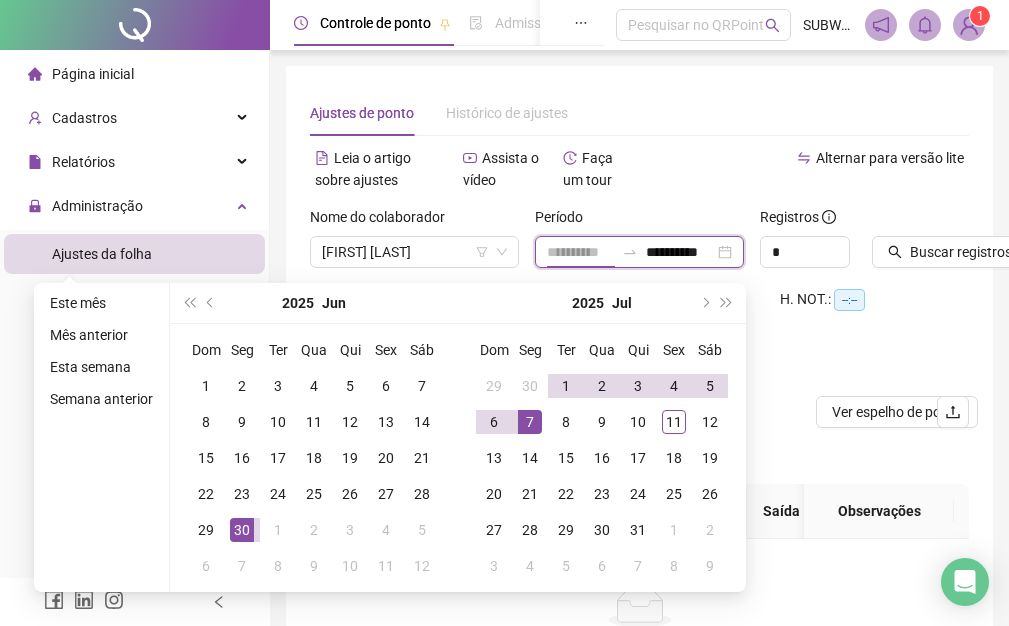 scroll, scrollTop: 0, scrollLeft: 3, axis: horizontal 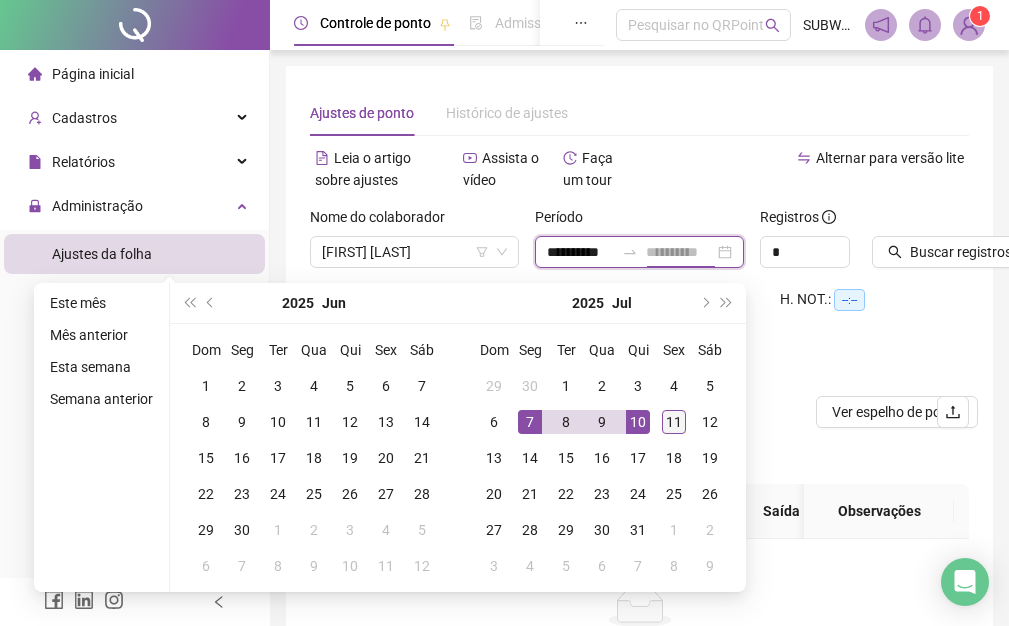 type on "**********" 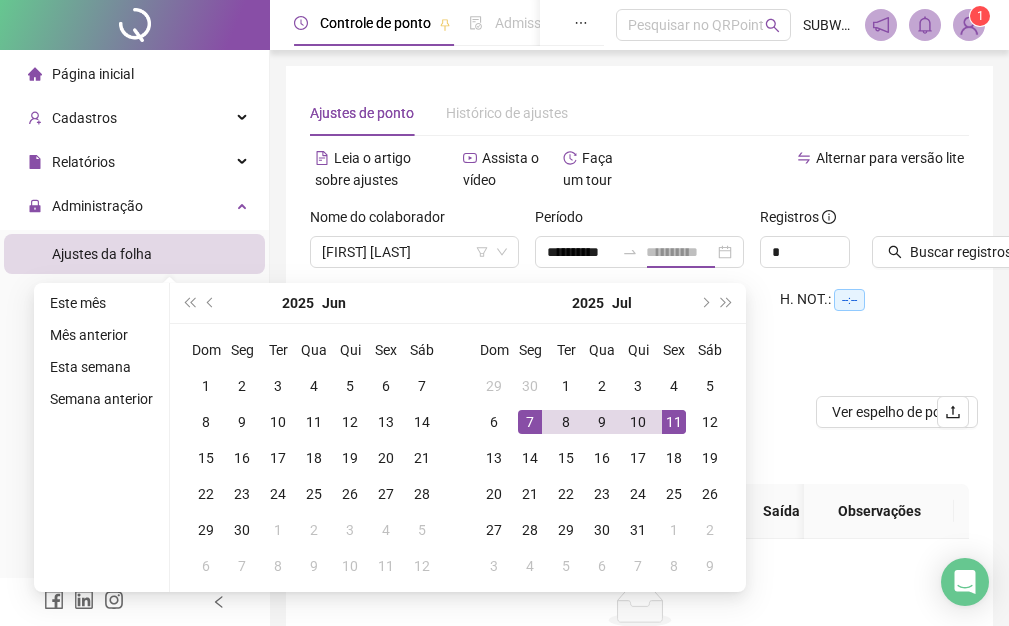 click on "11" at bounding box center (674, 422) 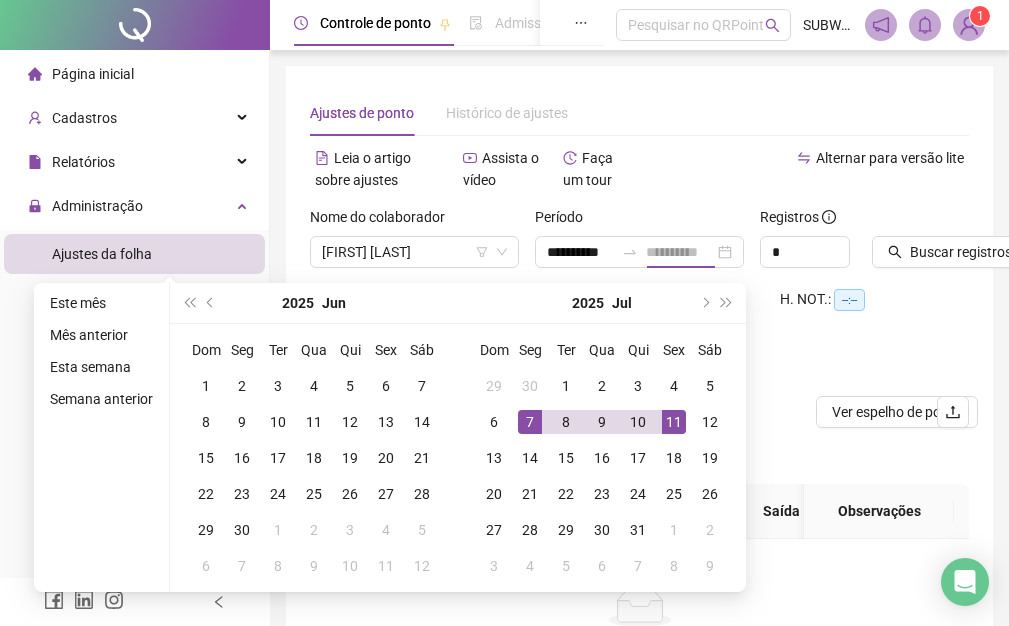 scroll, scrollTop: 0, scrollLeft: 0, axis: both 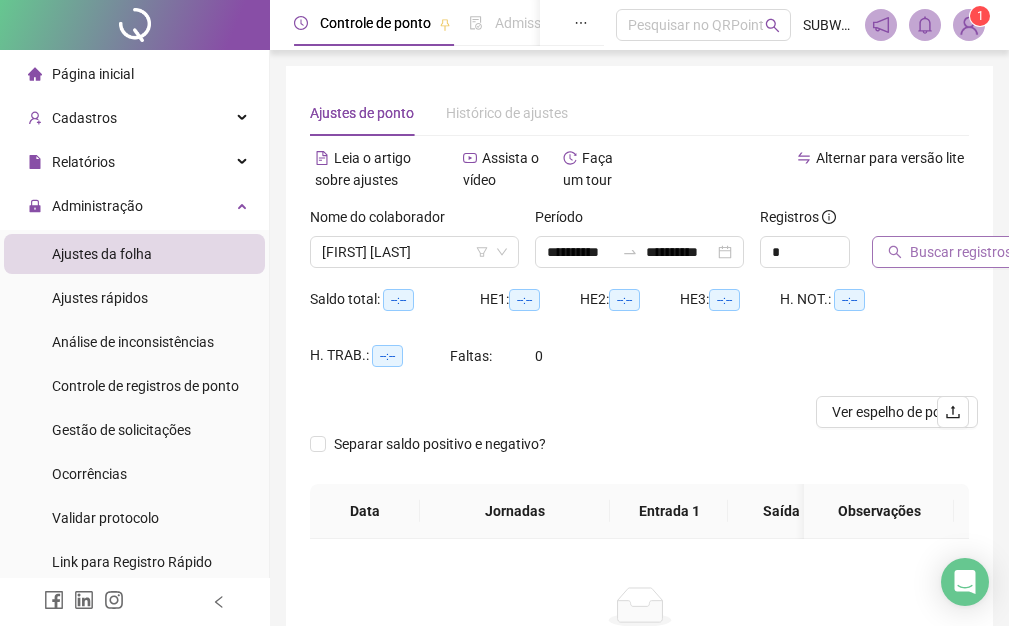 click on "Buscar registros" at bounding box center [961, 252] 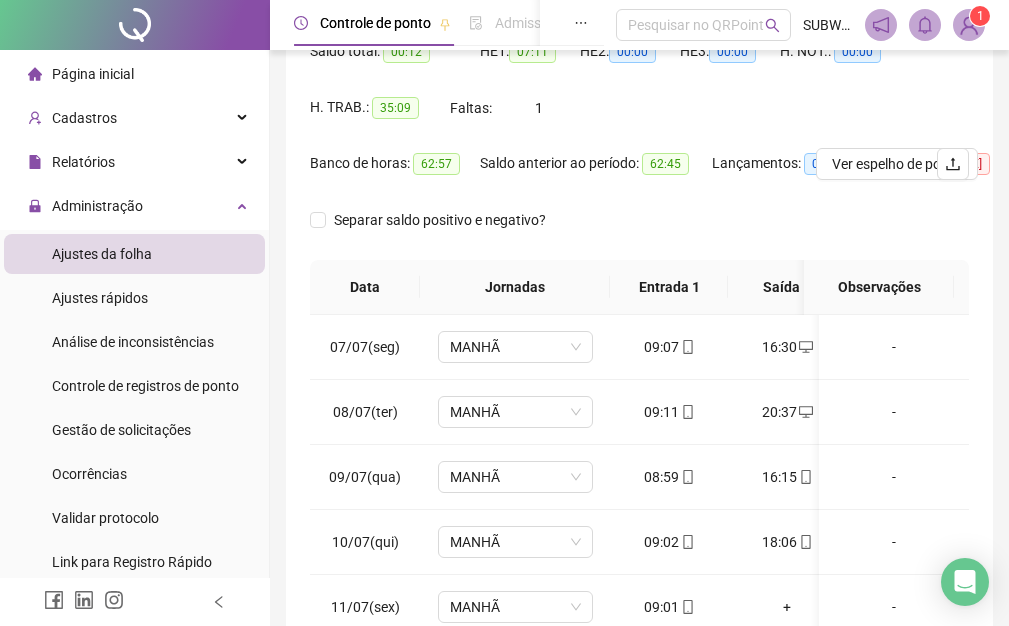 scroll, scrollTop: 387, scrollLeft: 0, axis: vertical 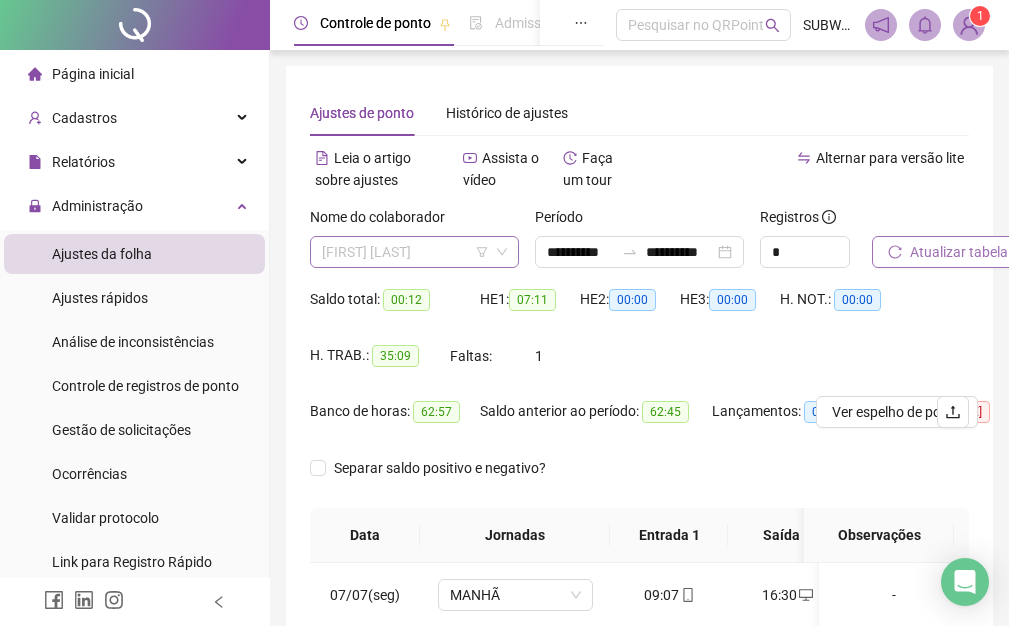 click on "[FIRST] [LAST]" at bounding box center (414, 252) 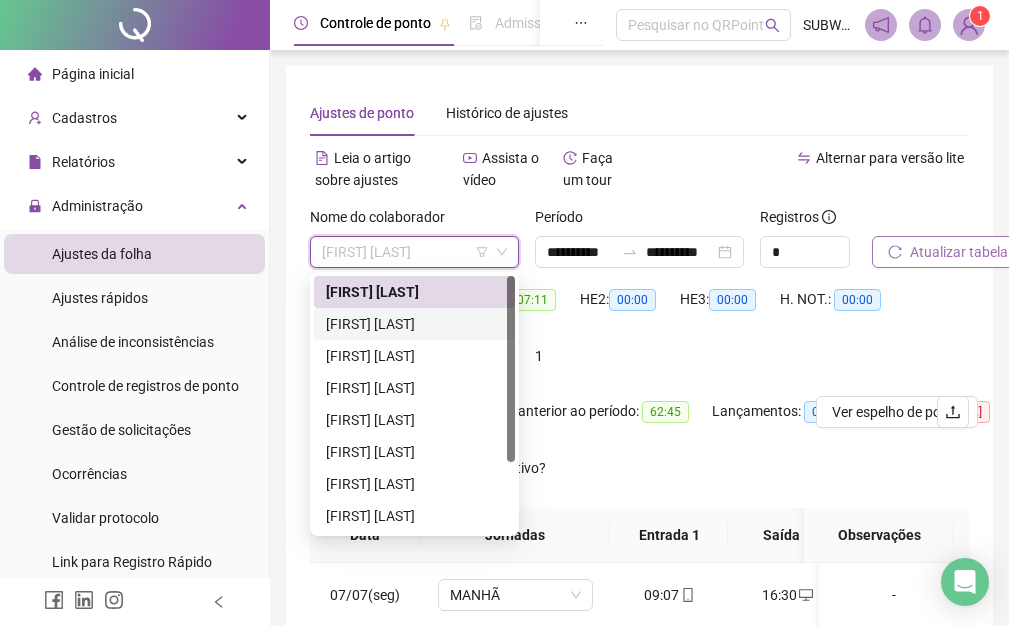 click on "[FIRST] [LAST]" at bounding box center [414, 324] 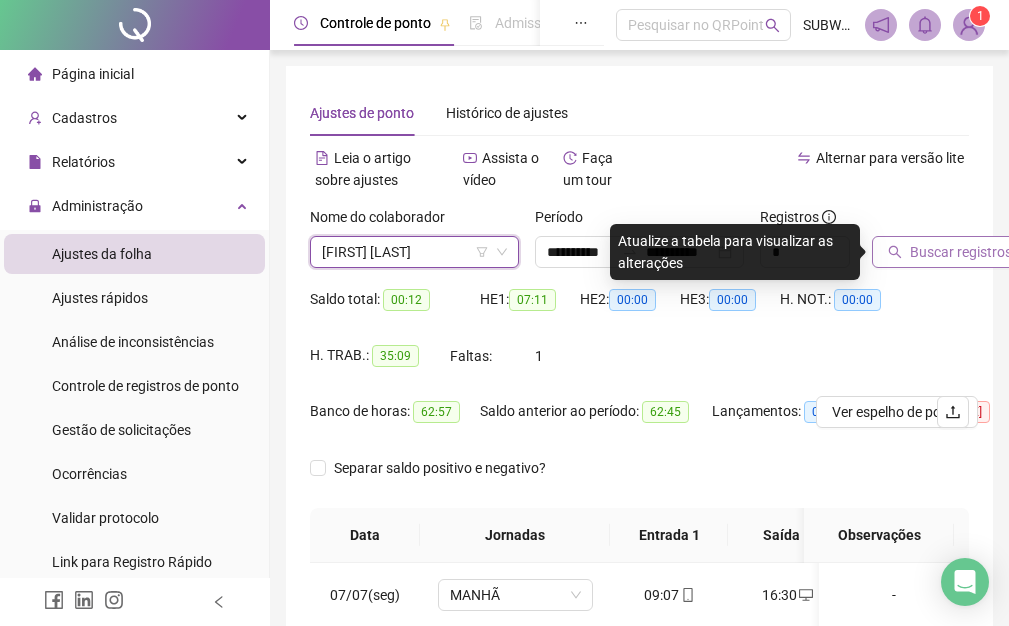 click on "Buscar registros" at bounding box center (961, 252) 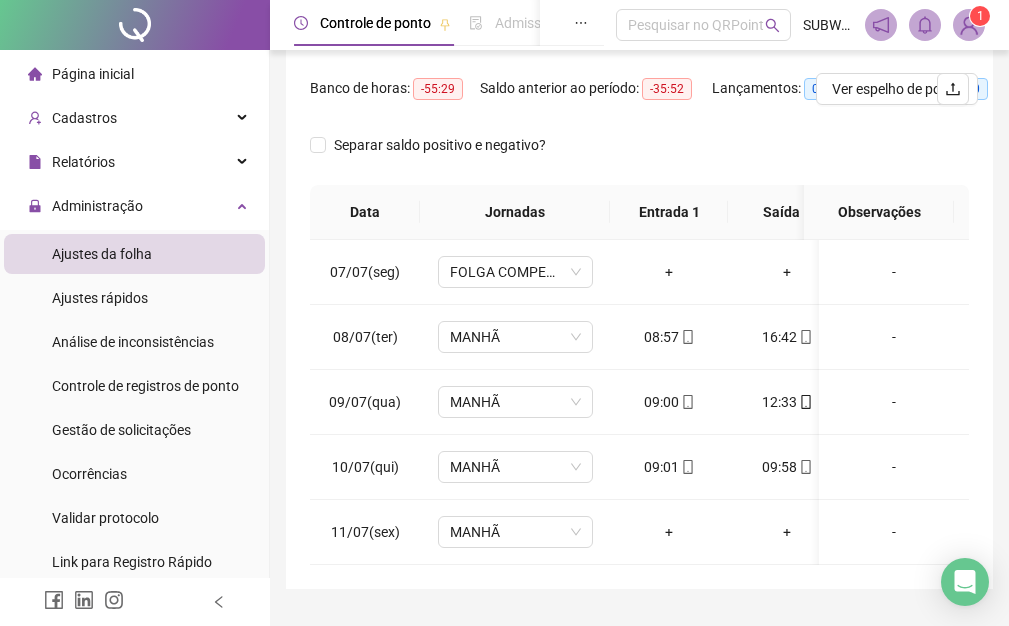 scroll, scrollTop: 387, scrollLeft: 0, axis: vertical 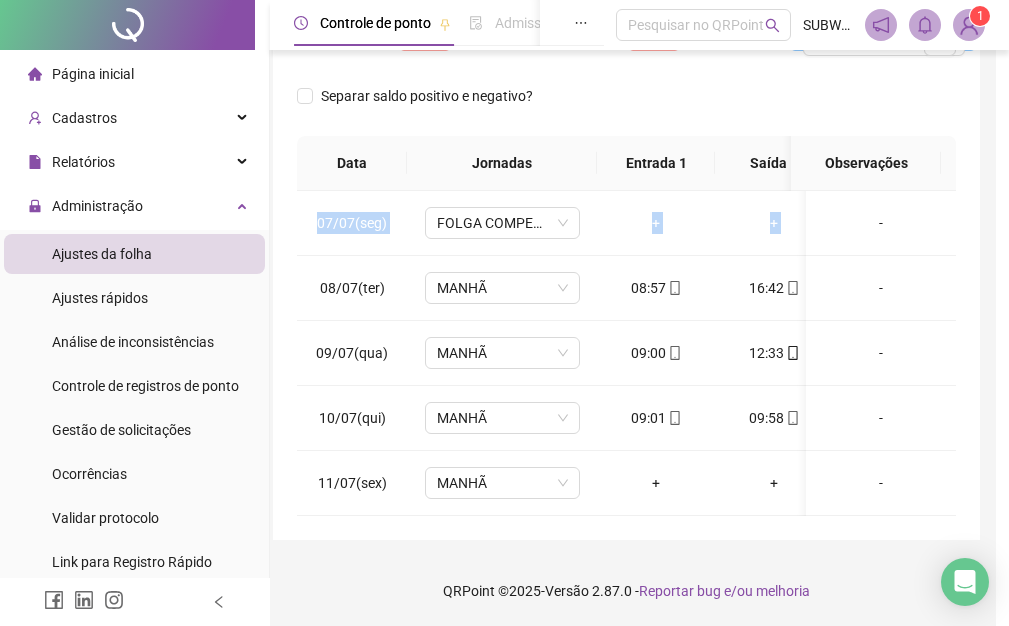drag, startPoint x: 1007, startPoint y: 530, endPoint x: 981, endPoint y: 248, distance: 283.19604 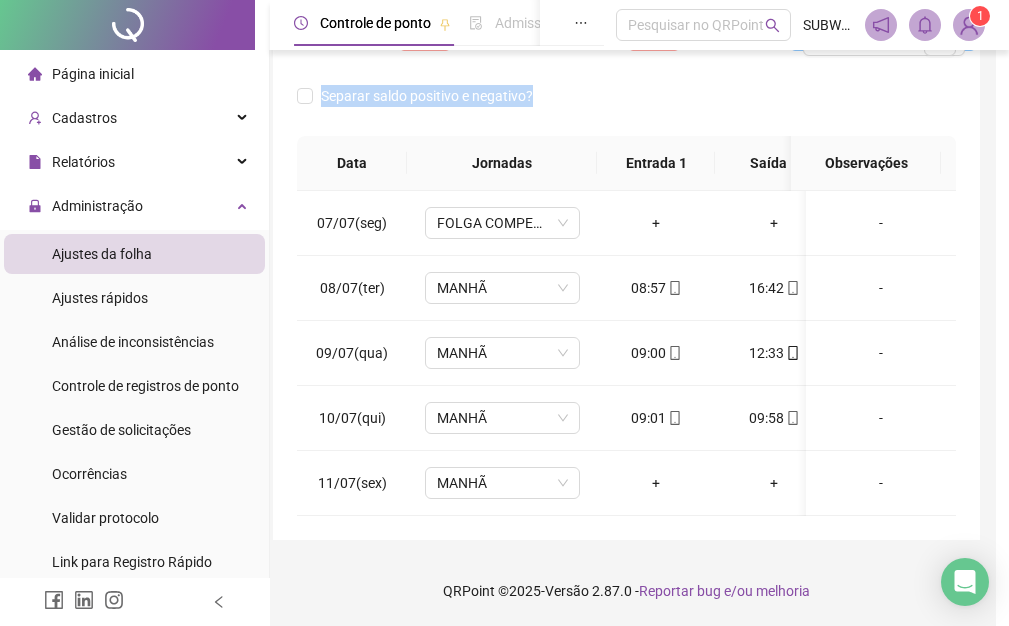drag, startPoint x: 1008, startPoint y: 417, endPoint x: 1023, endPoint y: 70, distance: 347.32407 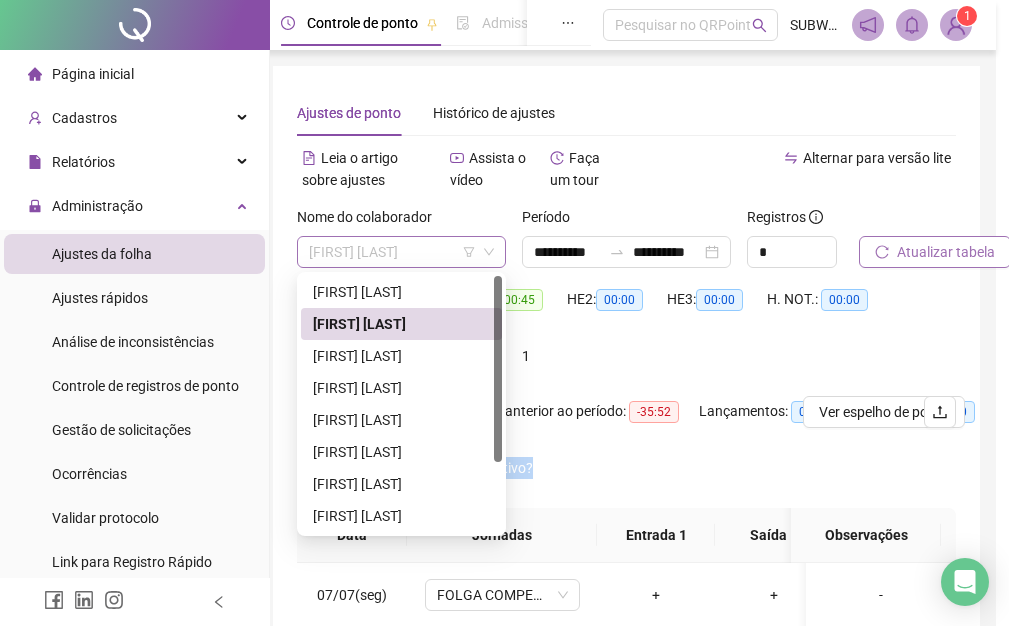 click on "[FIRST] [LAST]" at bounding box center (401, 252) 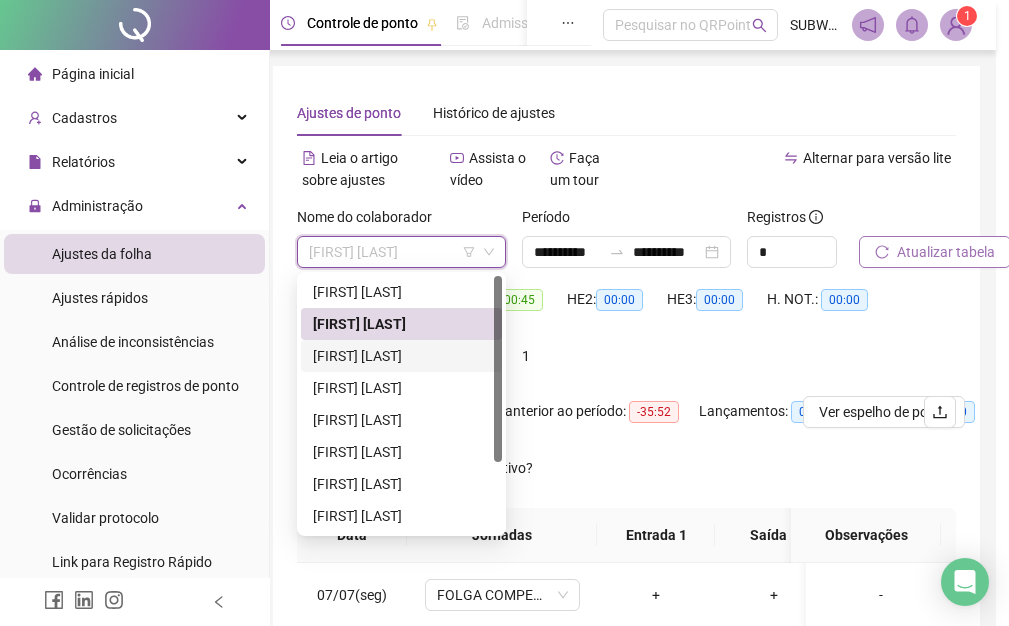 click on "[FIRST] [LAST]" at bounding box center [401, 356] 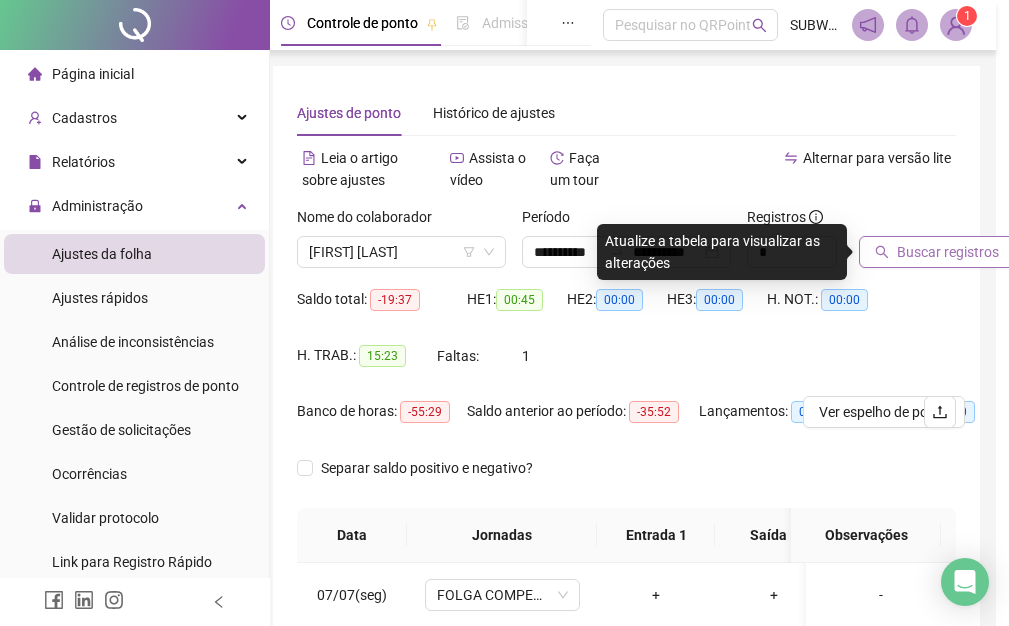 click on "Buscar registros" at bounding box center (948, 252) 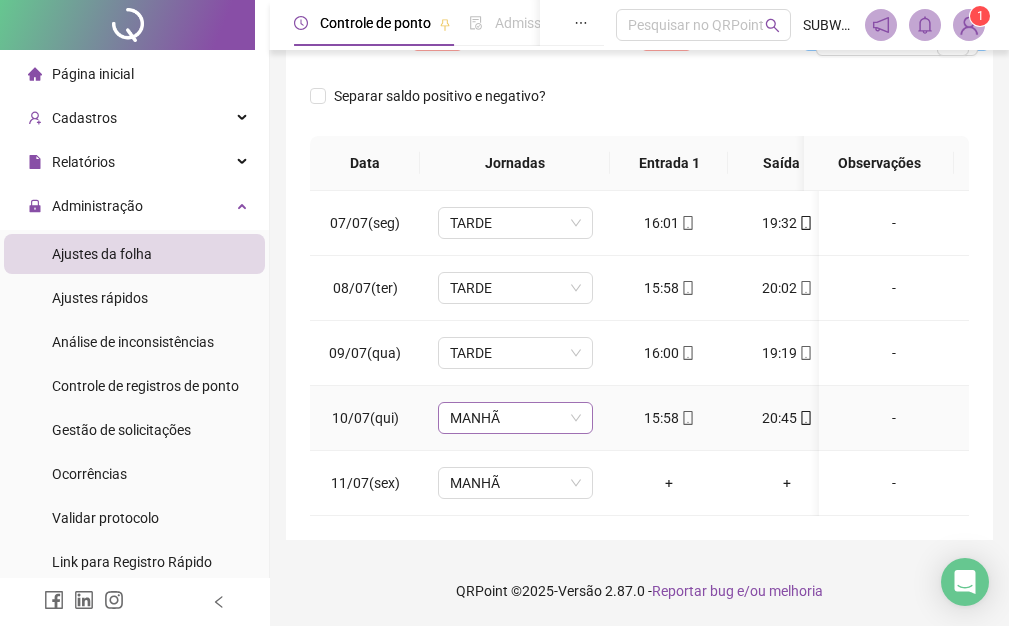 click on "MANHÃ" at bounding box center (515, 418) 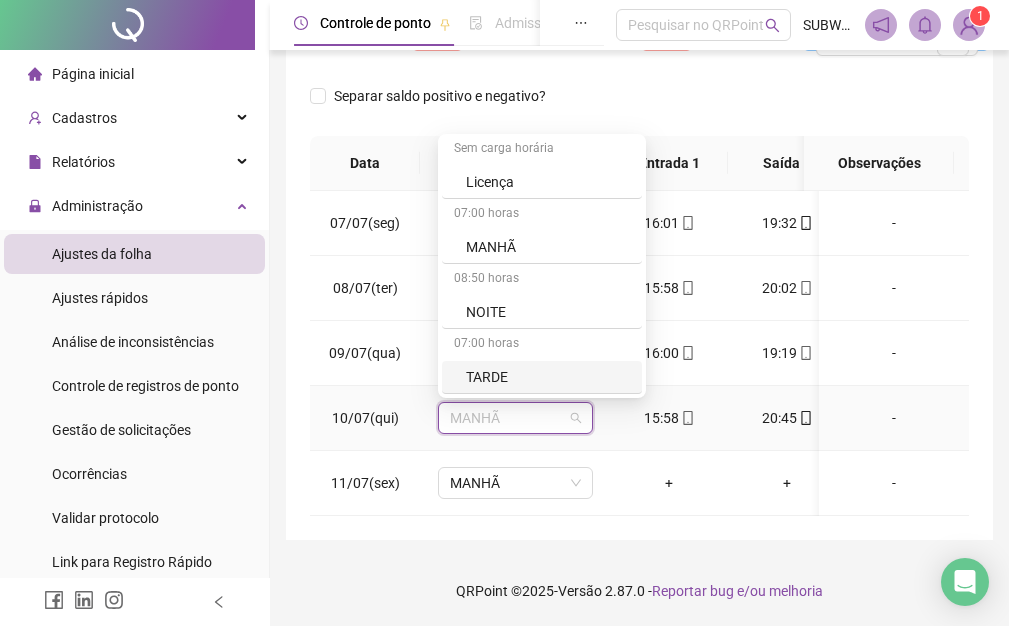 click on "TARDE" at bounding box center (548, 377) 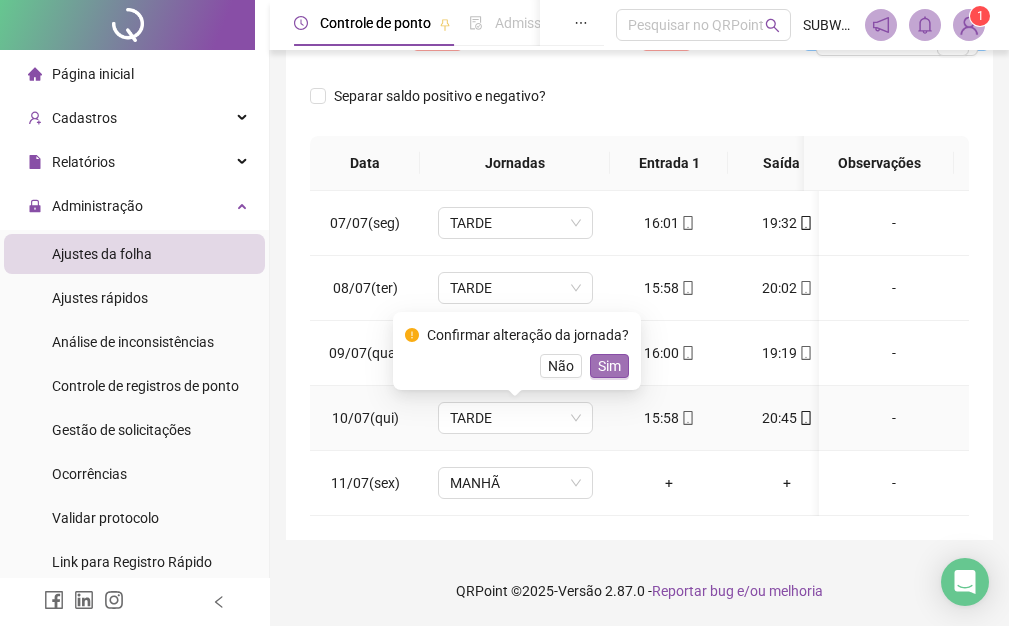 click on "Sim" at bounding box center [609, 366] 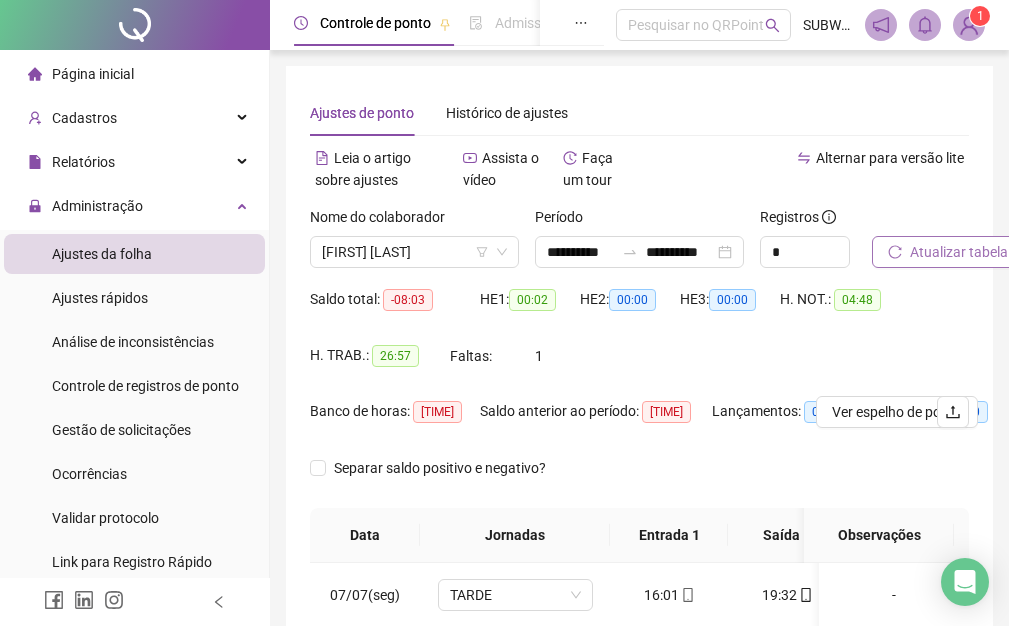 click on "Atualizar tabela" at bounding box center (959, 252) 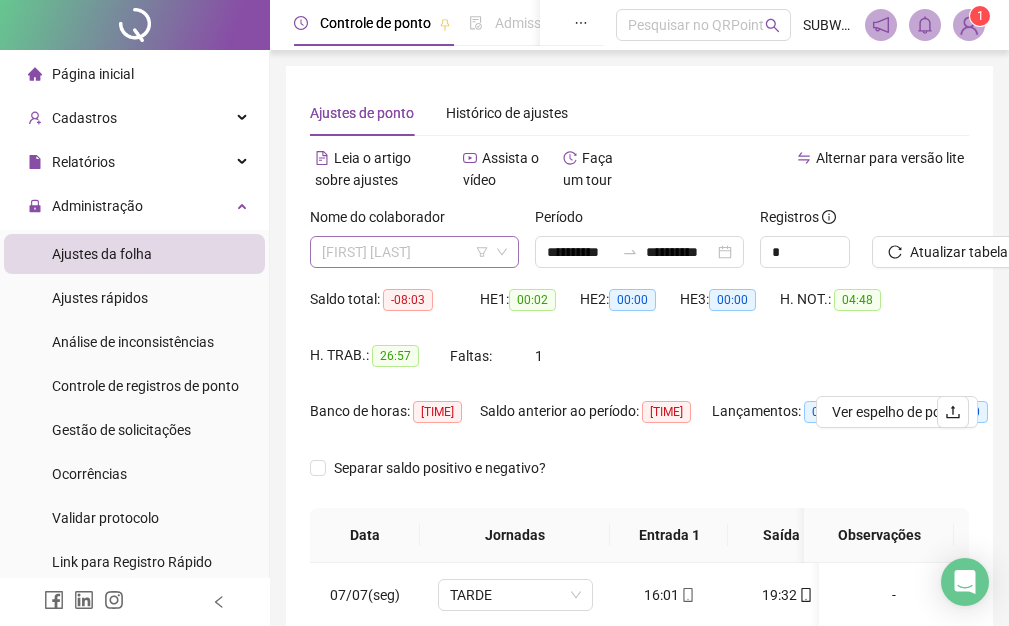click on "[FIRST] [LAST]" at bounding box center [414, 252] 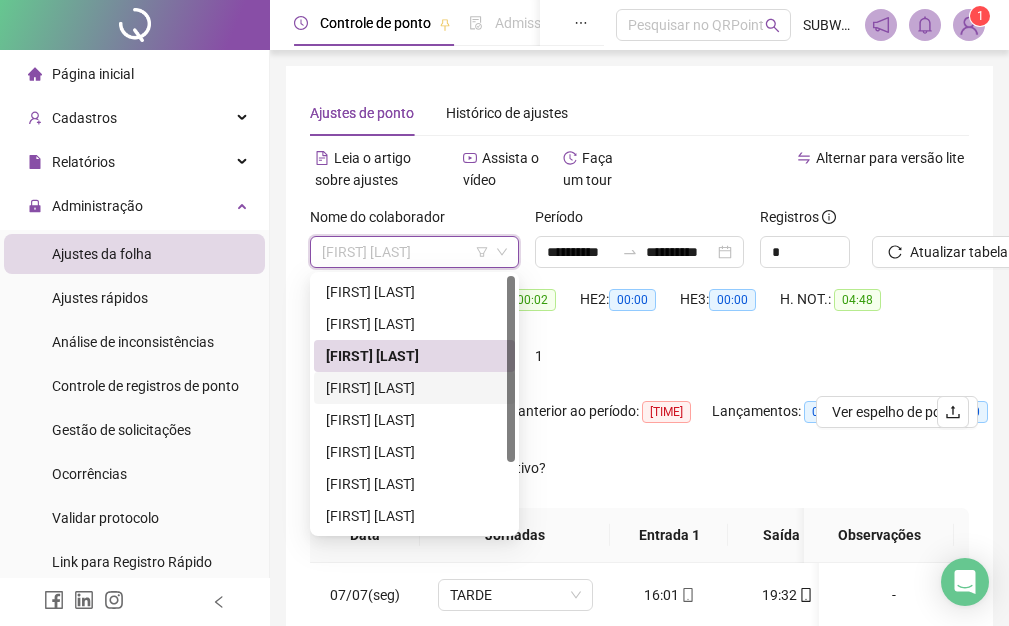 click on "[FIRST] [LAST]" at bounding box center (414, 388) 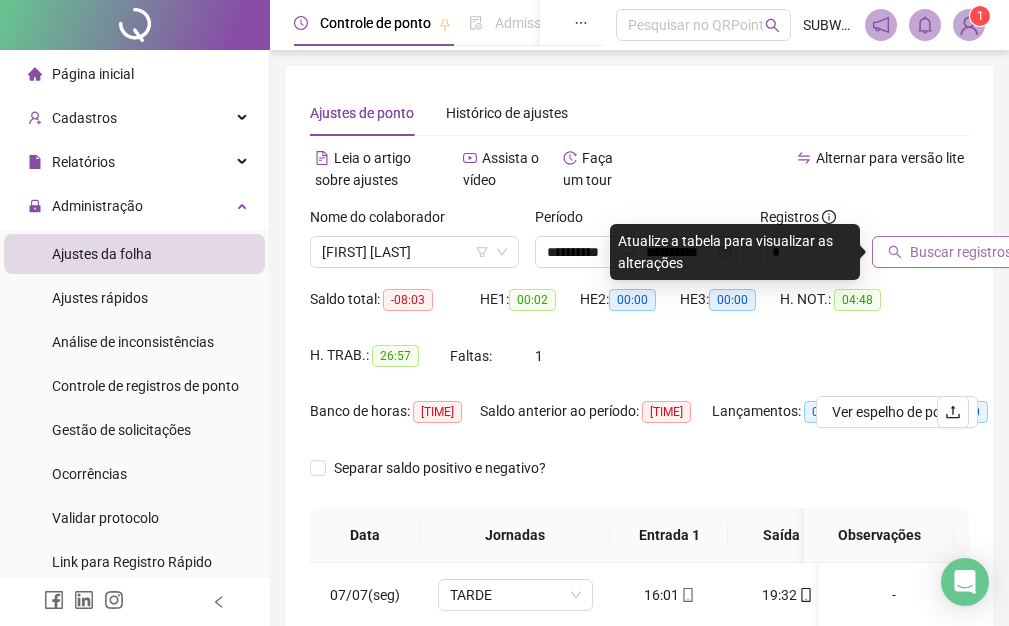 click on "Buscar registros" at bounding box center (961, 252) 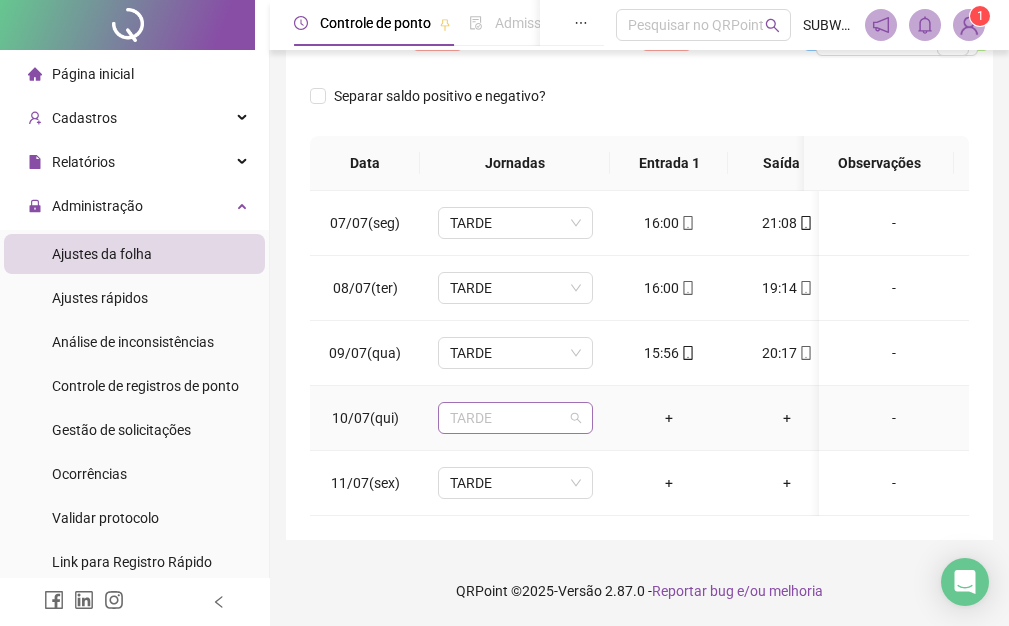click on "TARDE" at bounding box center (515, 418) 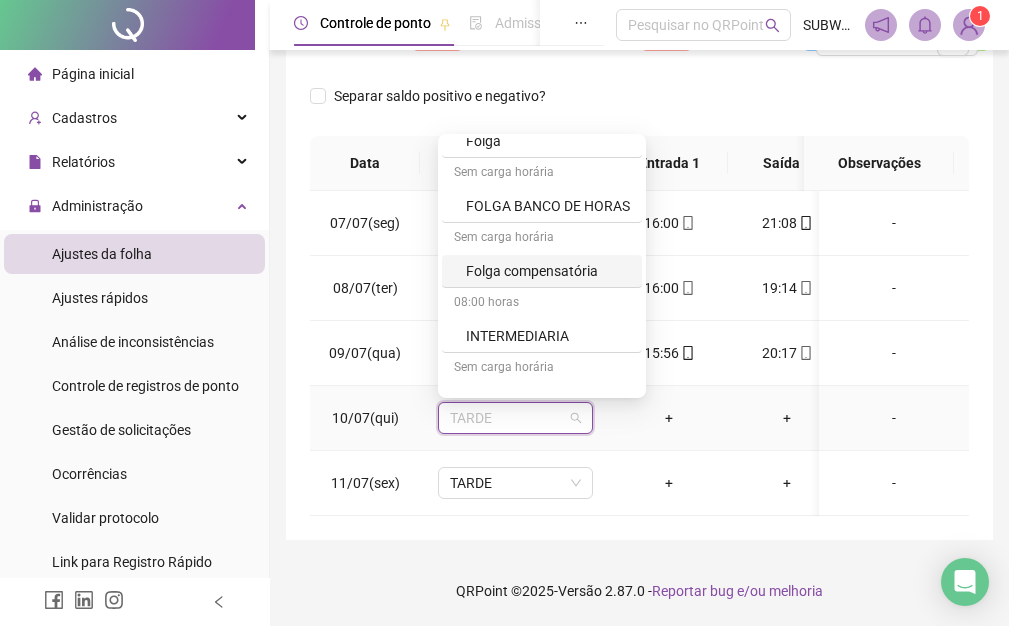 click on "Folga compensatória" at bounding box center [542, 271] 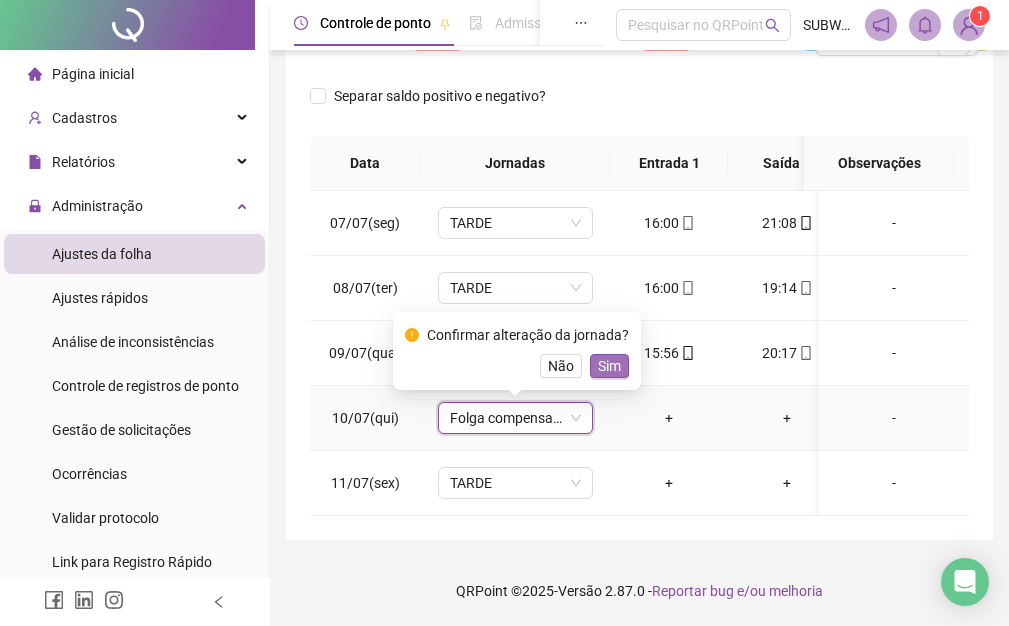 click on "Sim" at bounding box center (609, 366) 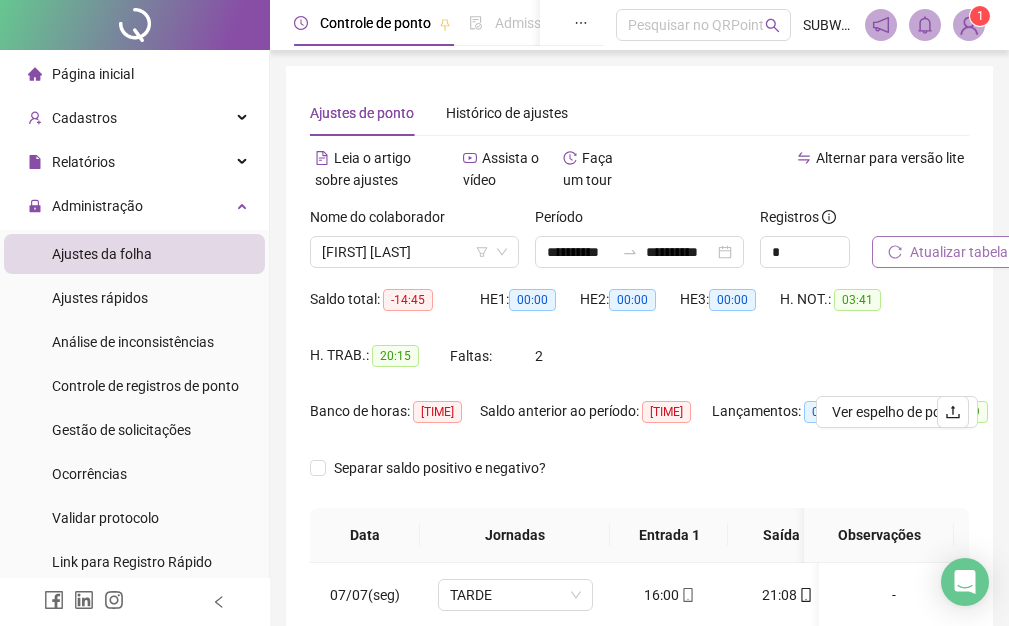 click on "Atualizar tabela" at bounding box center (959, 252) 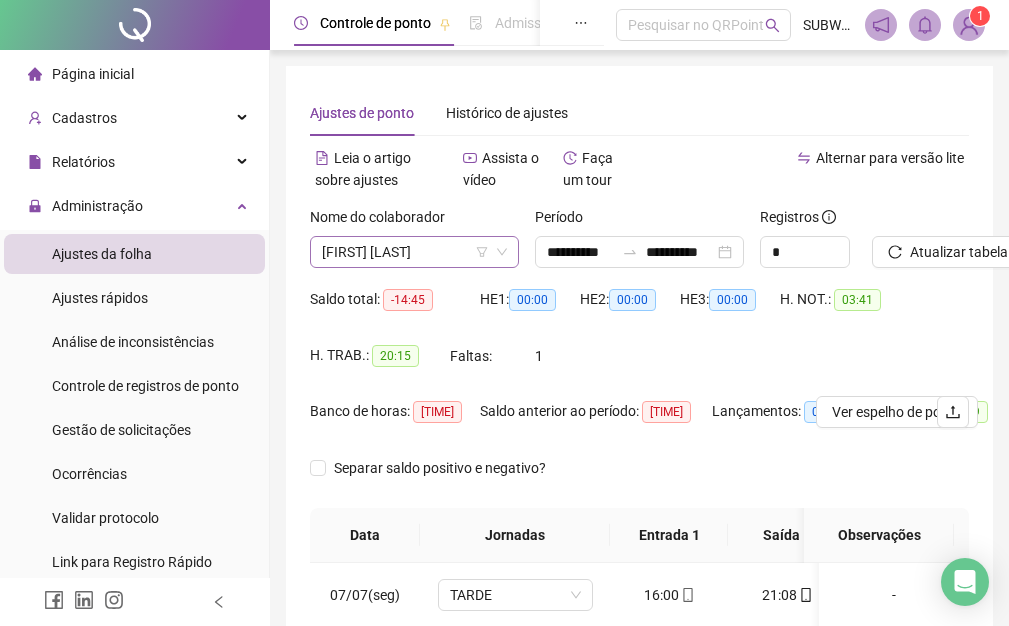 click on "[FIRST] [LAST]" at bounding box center [414, 252] 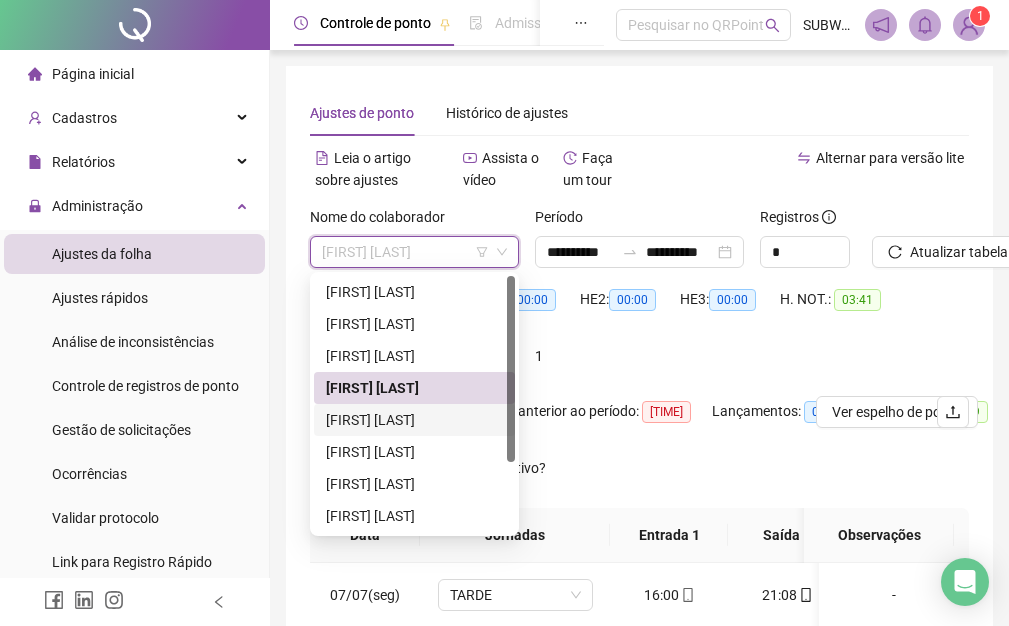 click on "[FIRST] [LAST]" at bounding box center [414, 420] 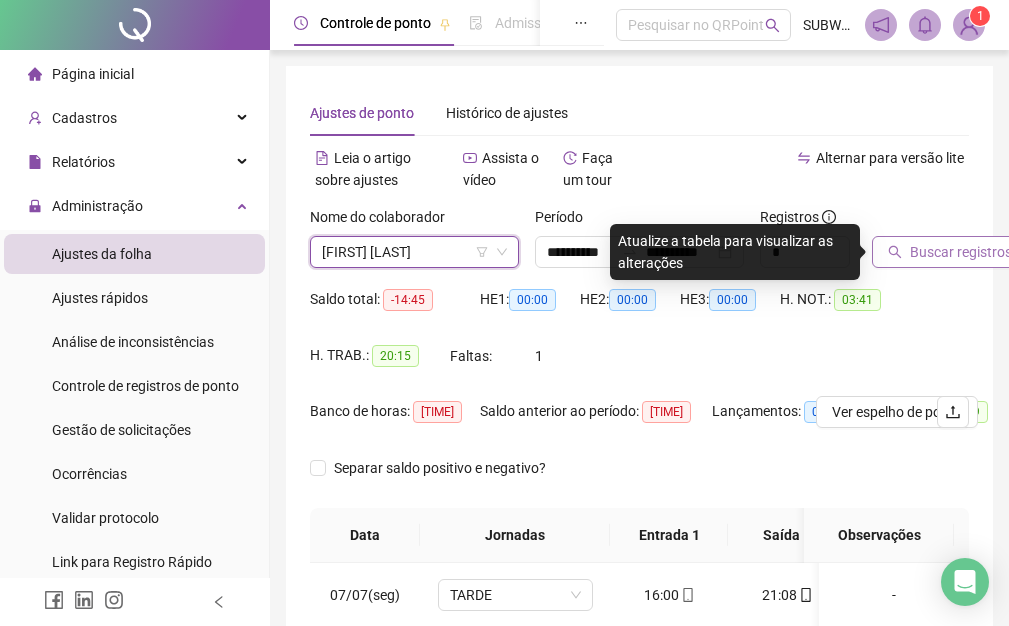 click on "Buscar registros" at bounding box center (961, 252) 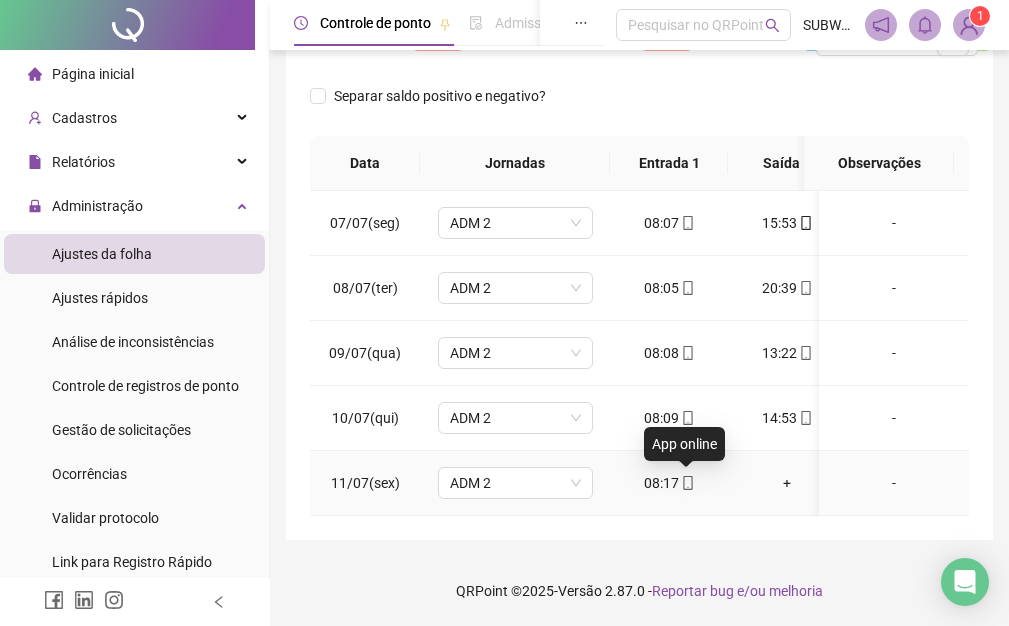 click 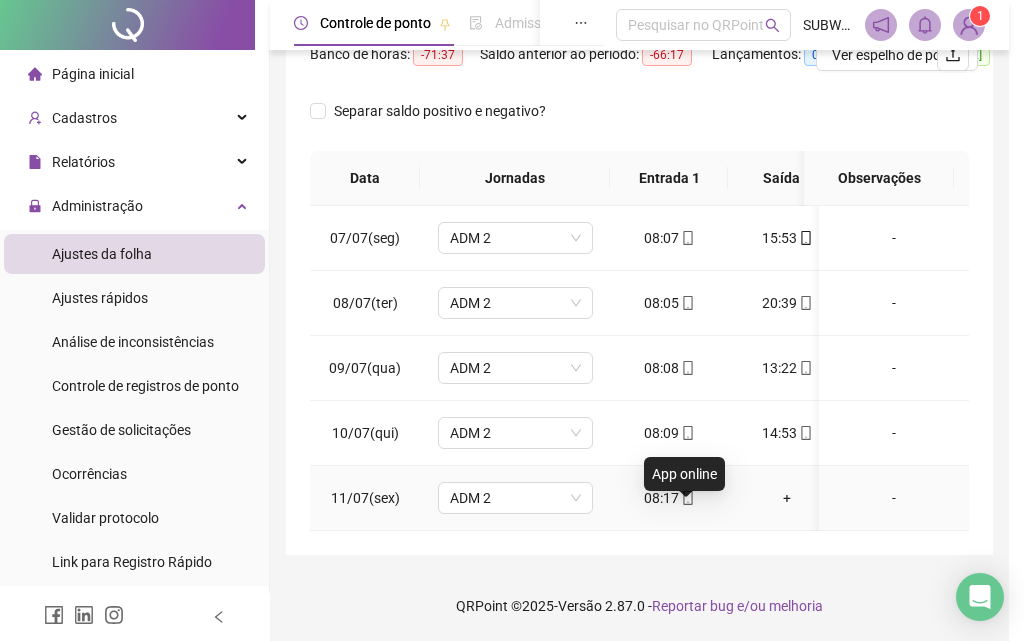 type on "**********" 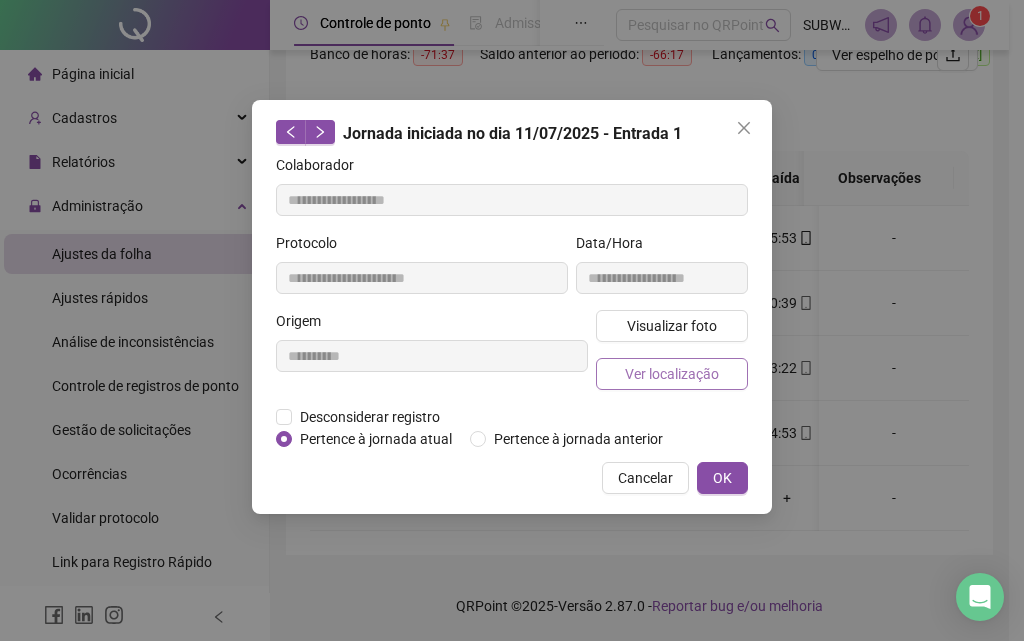 click on "Ver localização" at bounding box center [672, 374] 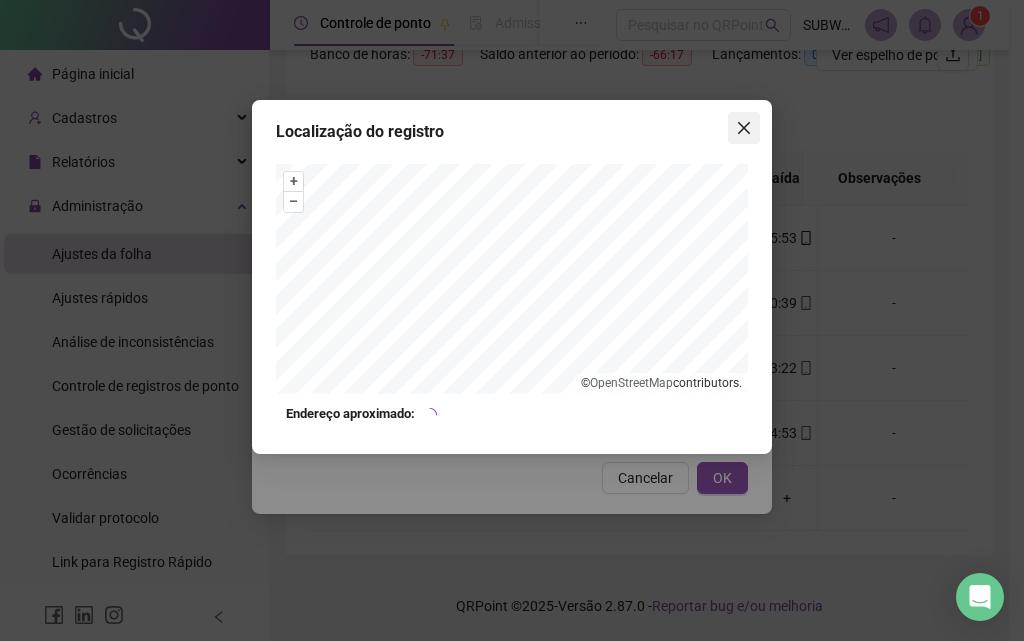 click 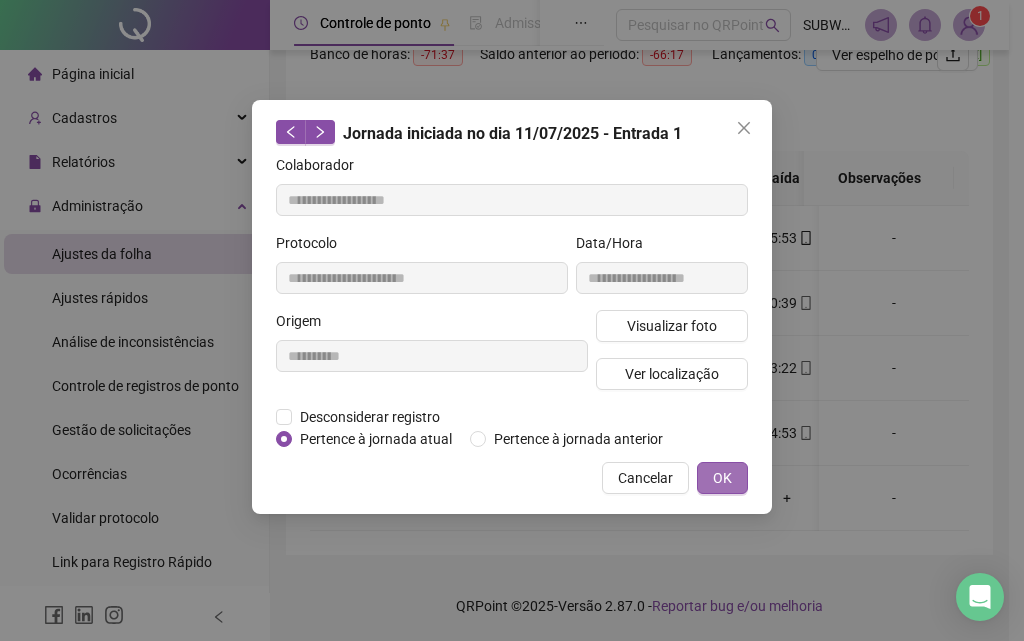 click on "OK" at bounding box center (722, 478) 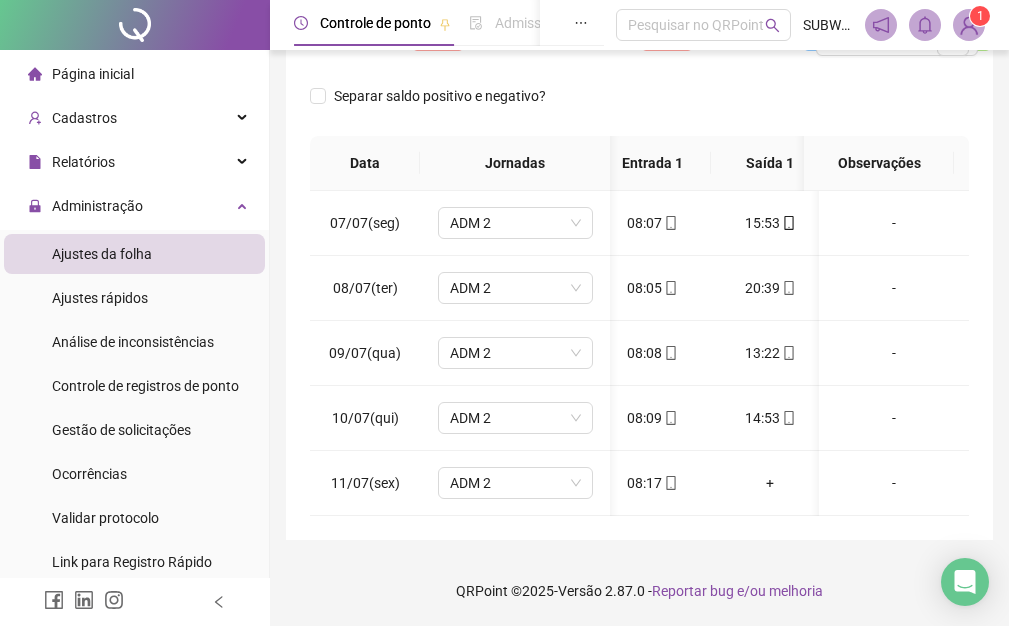 drag, startPoint x: 587, startPoint y: 535, endPoint x: 654, endPoint y: 533, distance: 67.02985 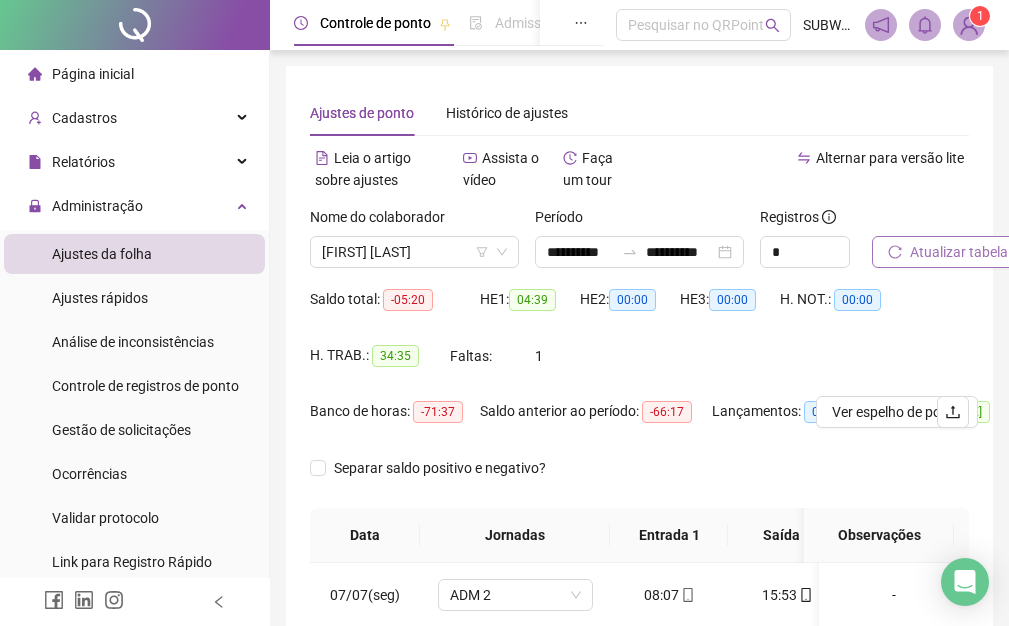 click on "Atualizar tabela" at bounding box center (959, 252) 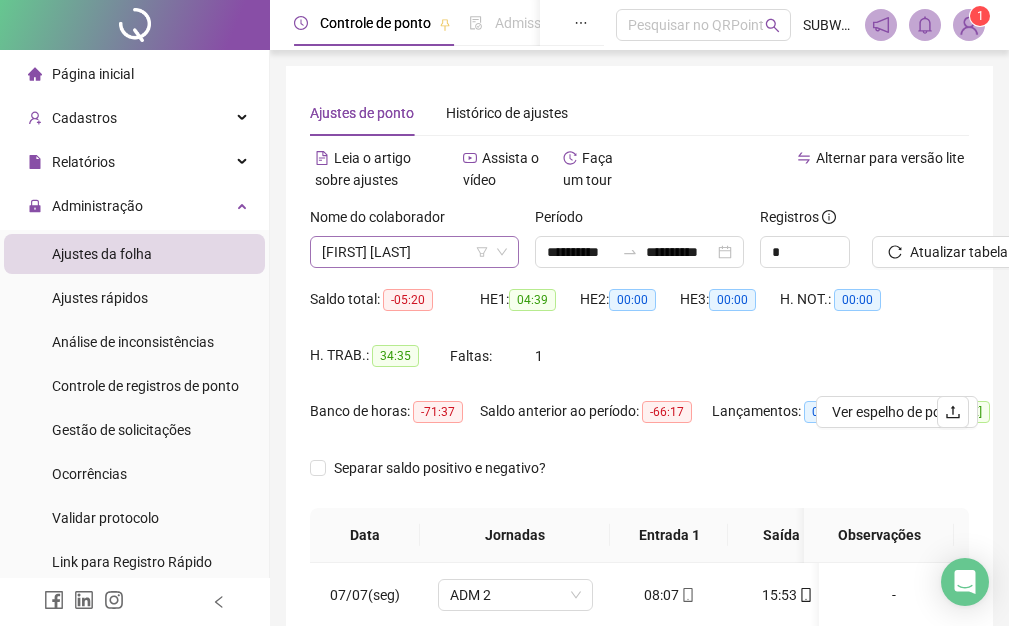 click on "[FIRST] [LAST]" at bounding box center (414, 252) 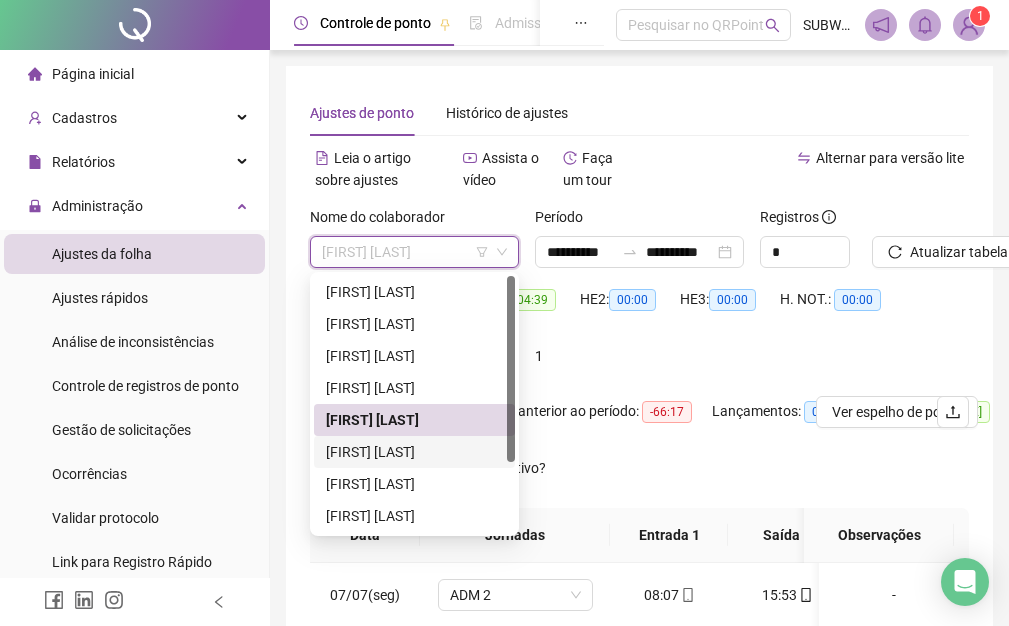 click on "[FIRST] [LAST]" at bounding box center (414, 452) 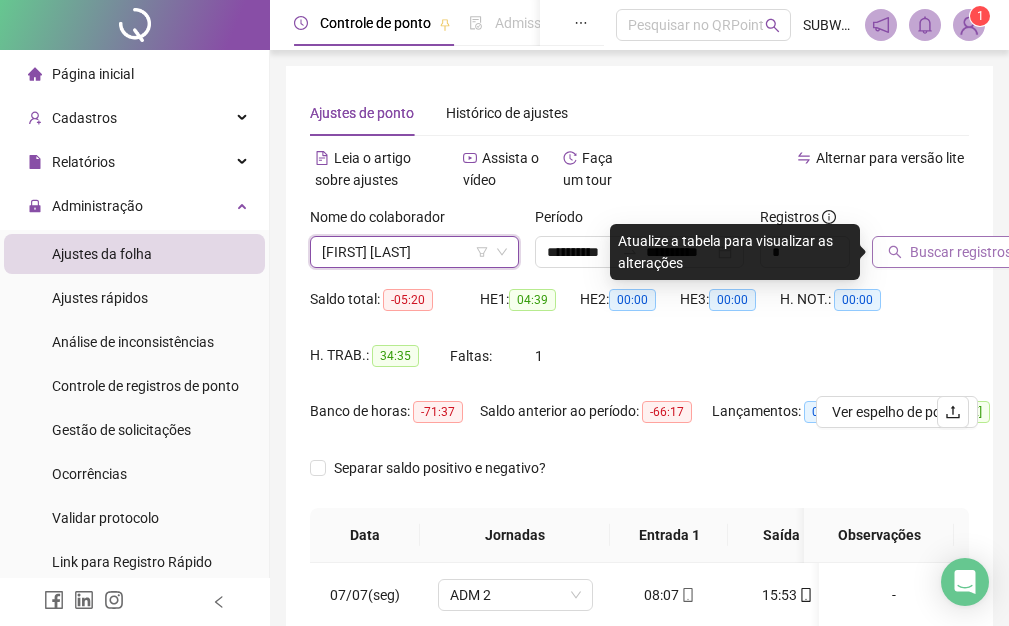 click on "Buscar registros" at bounding box center (961, 252) 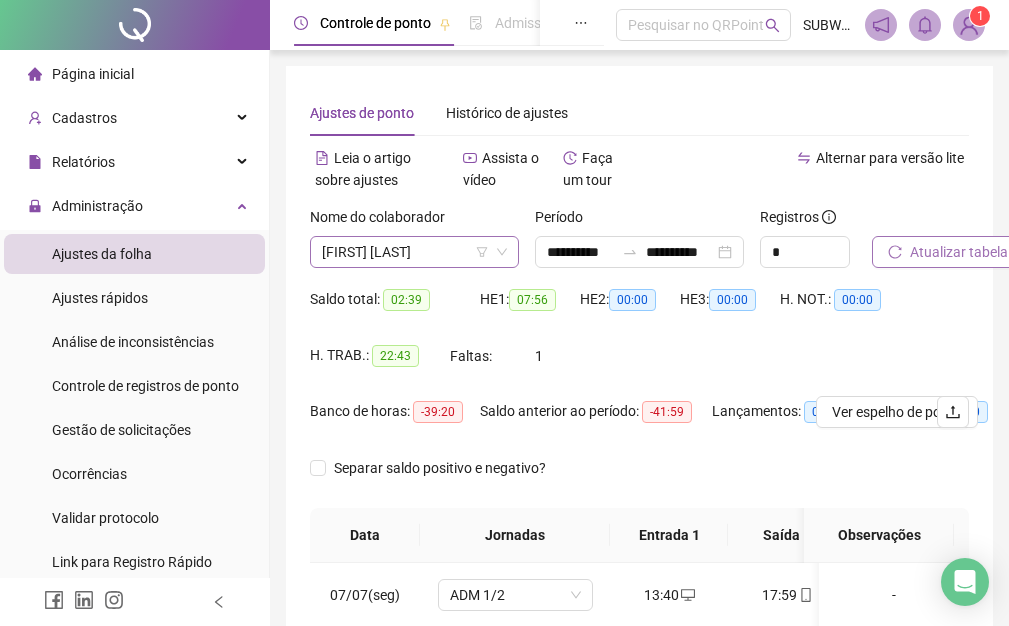 click on "[FIRST] [LAST]" at bounding box center [414, 252] 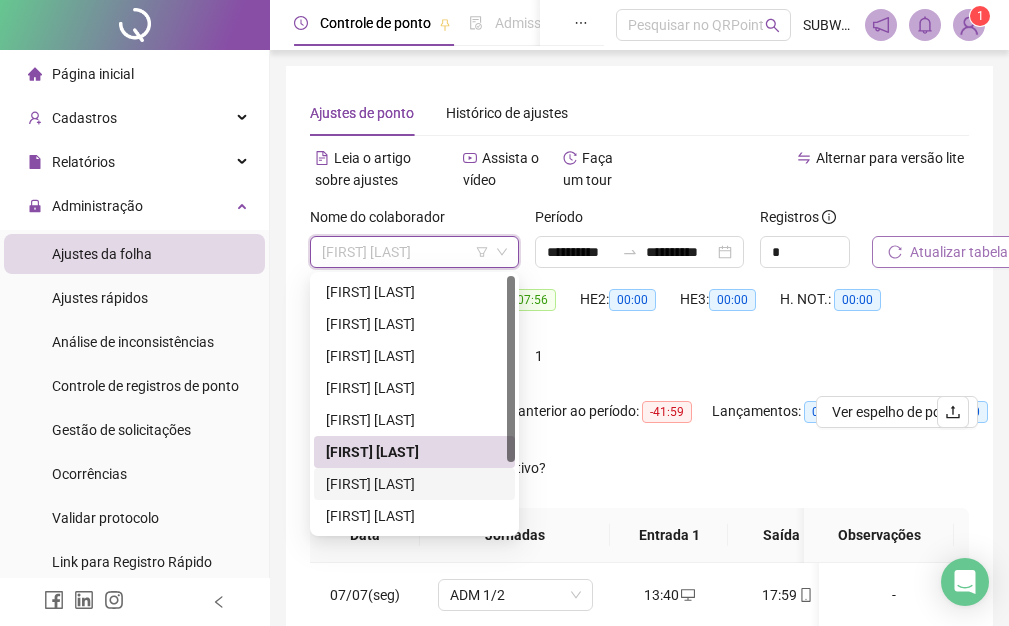 click on "[FIRST] [LAST]" at bounding box center [414, 484] 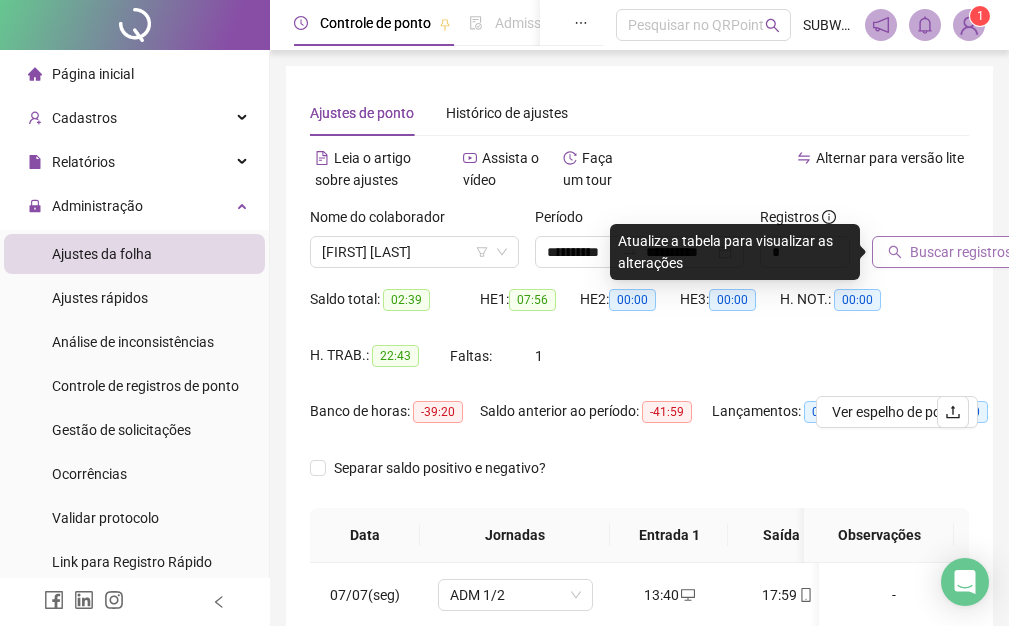 click on "Buscar registros" at bounding box center [961, 252] 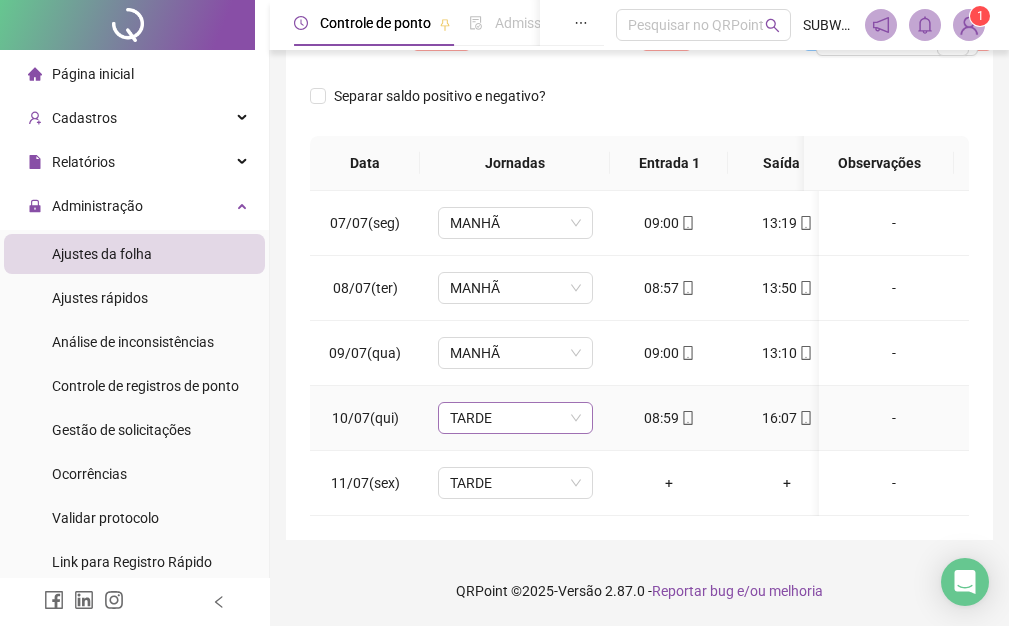 click on "TARDE" at bounding box center (515, 418) 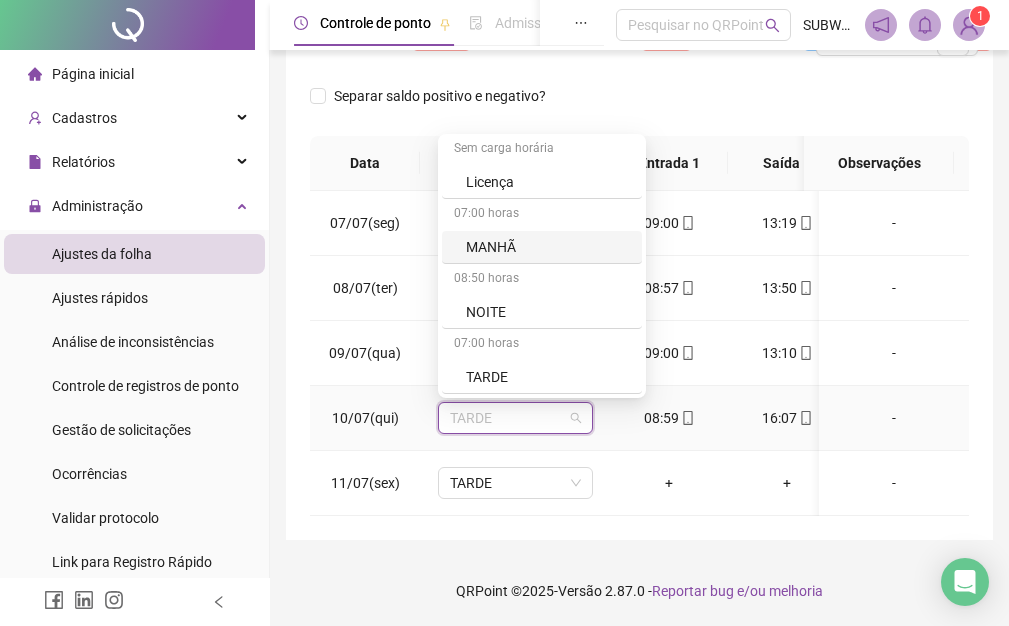 click on "MANHÃ" at bounding box center (548, 247) 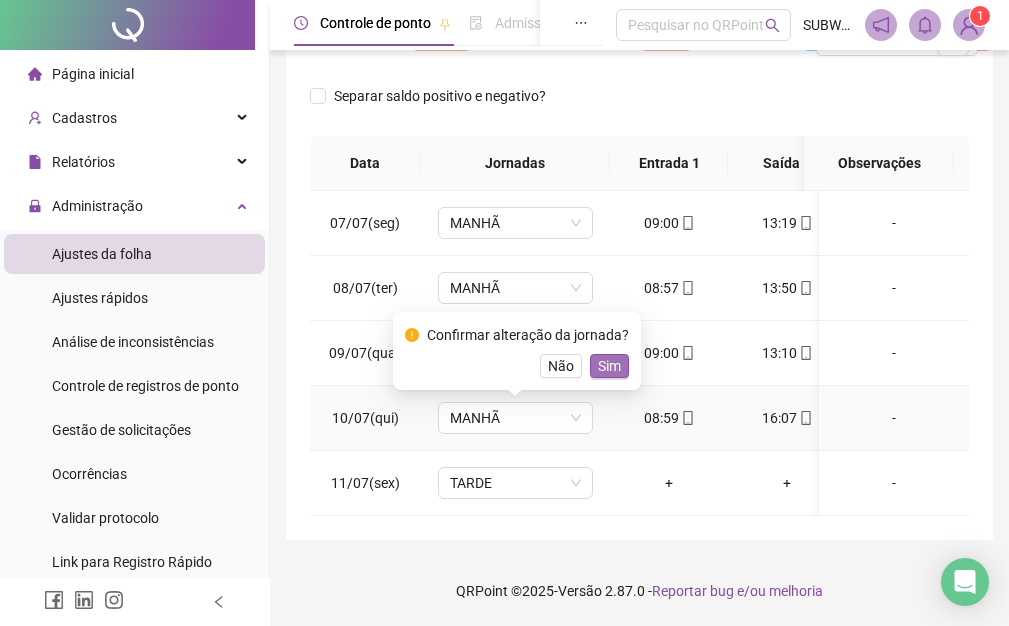 click on "Sim" at bounding box center (609, 366) 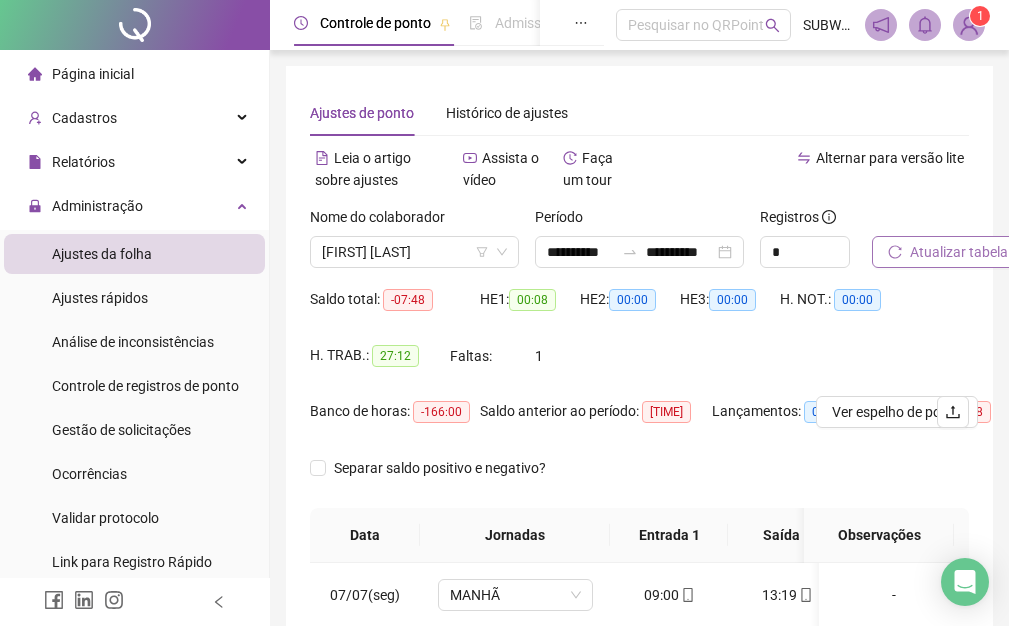 click on "Atualizar tabela" at bounding box center [959, 252] 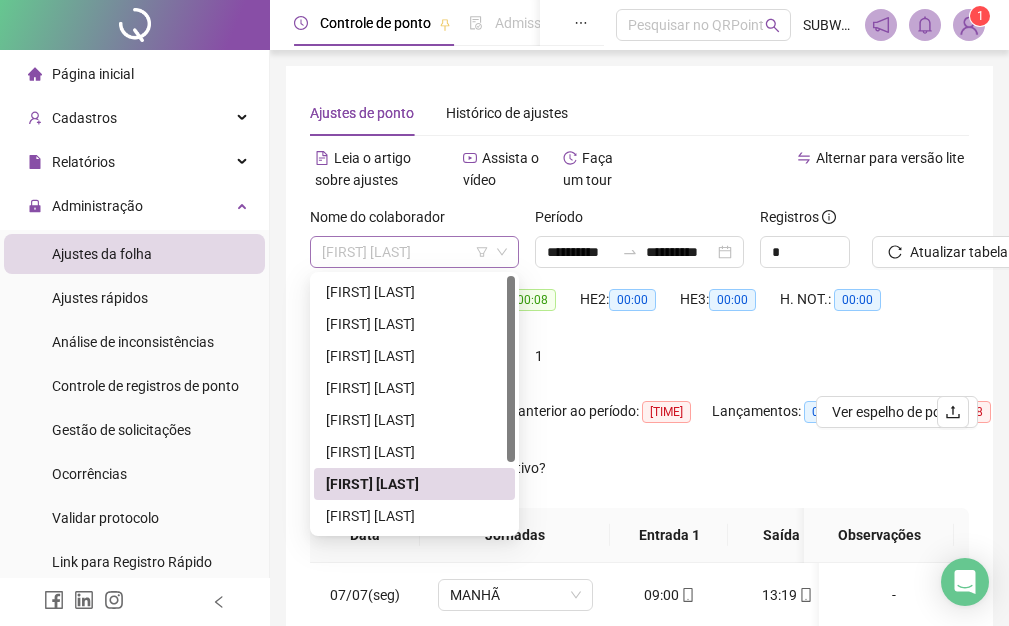 click on "[FIRST] [LAST]" at bounding box center (414, 252) 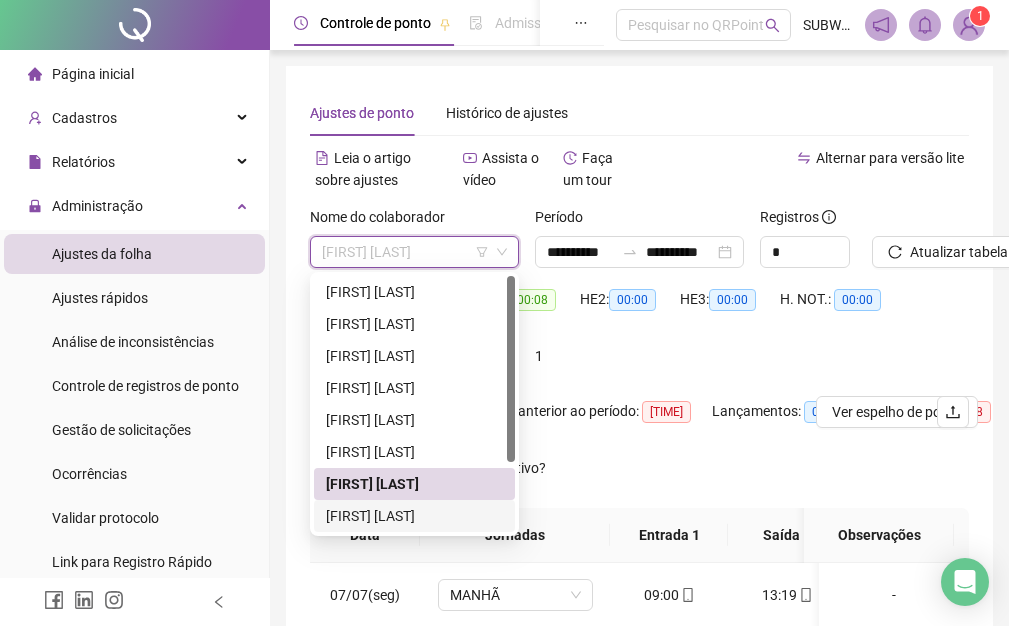 click on "[FIRST] [LAST]" at bounding box center [414, 516] 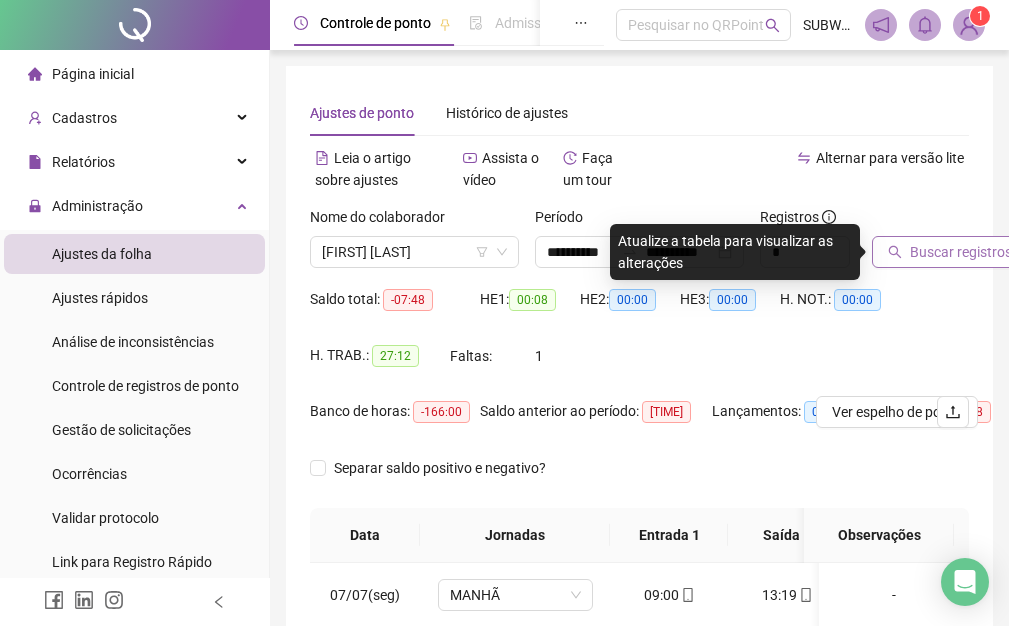 click on "Buscar registros" at bounding box center (961, 252) 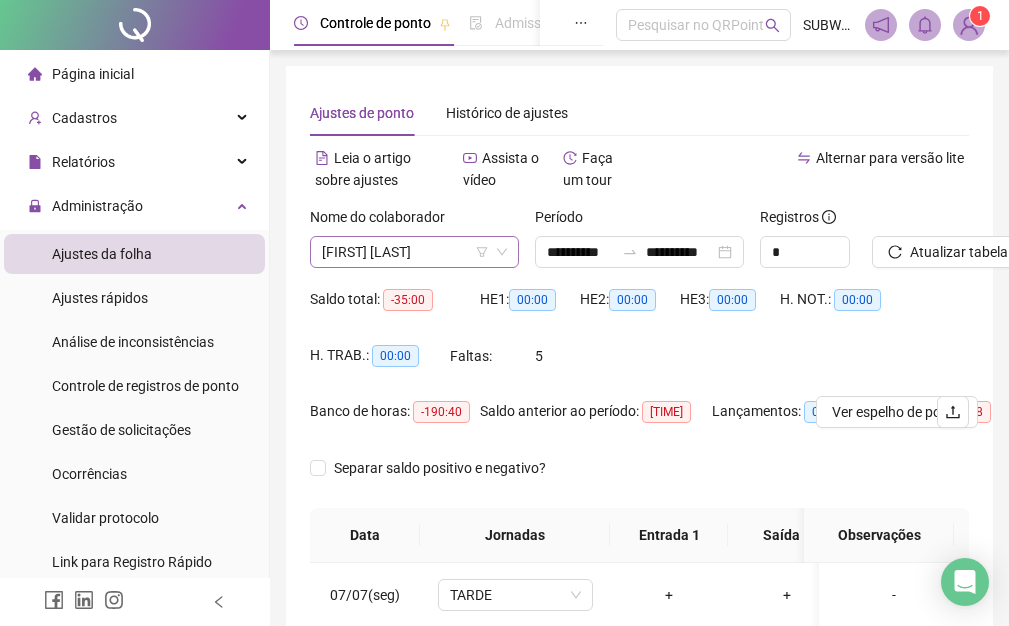 click on "[FIRST] [LAST]" at bounding box center (414, 252) 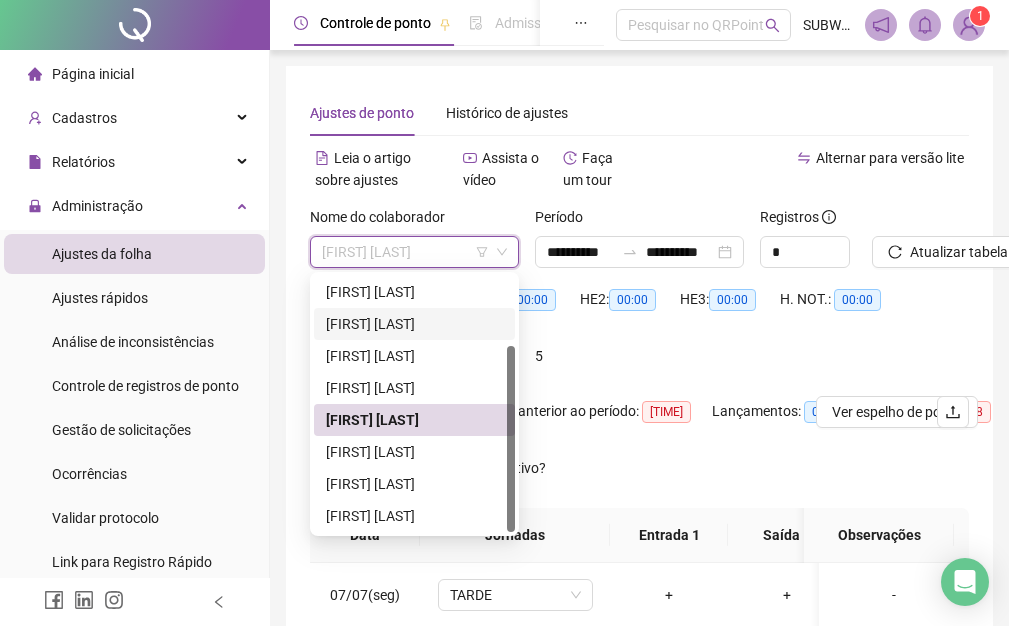 drag, startPoint x: 514, startPoint y: 312, endPoint x: 508, endPoint y: 470, distance: 158.11388 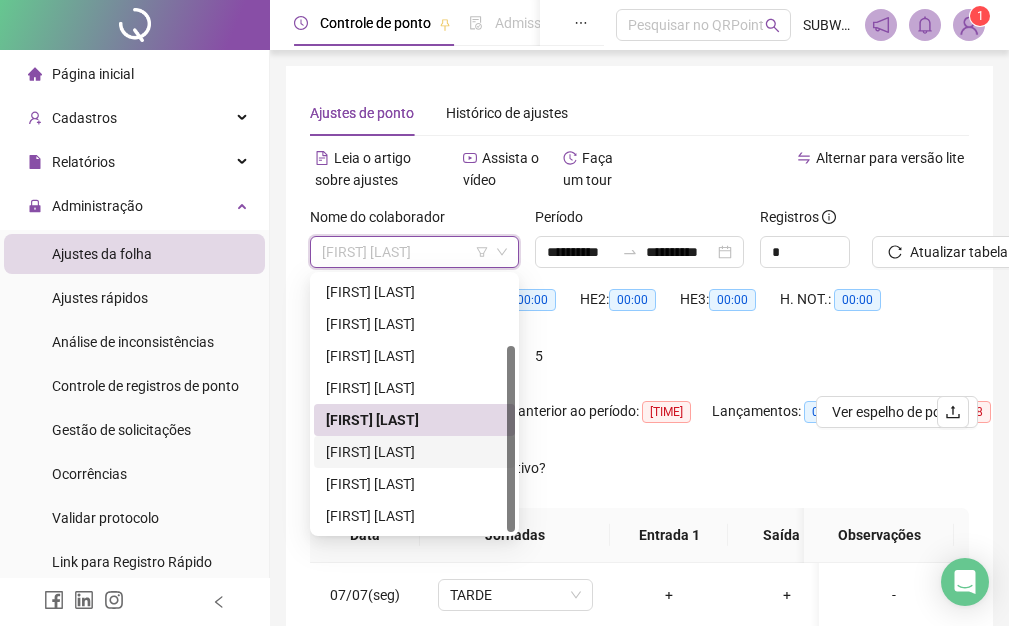 click on "[FIRST] [LAST]" at bounding box center (414, 452) 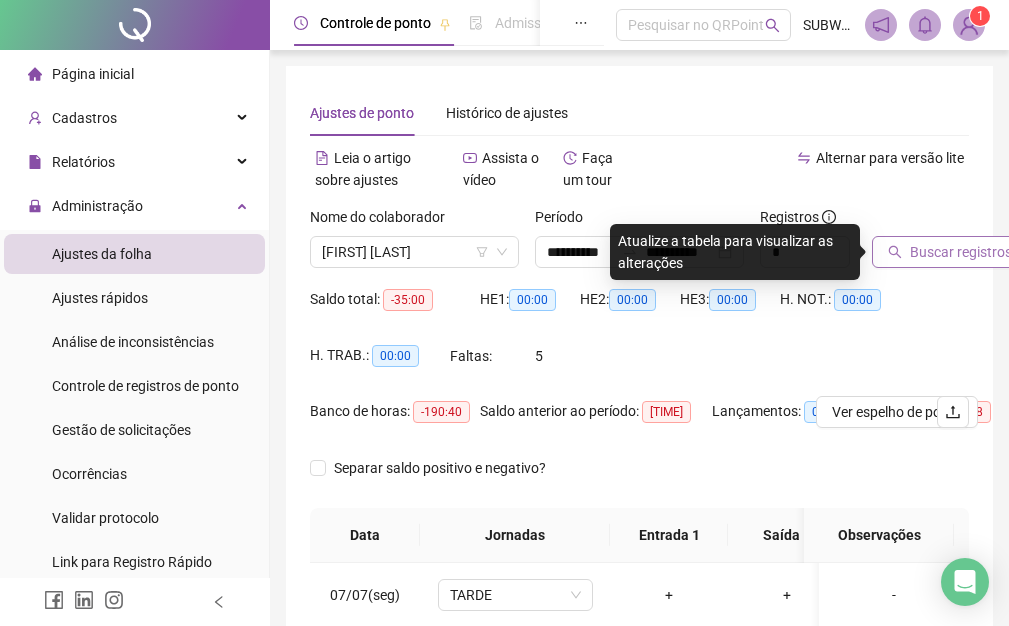 click on "Buscar registros" at bounding box center [961, 252] 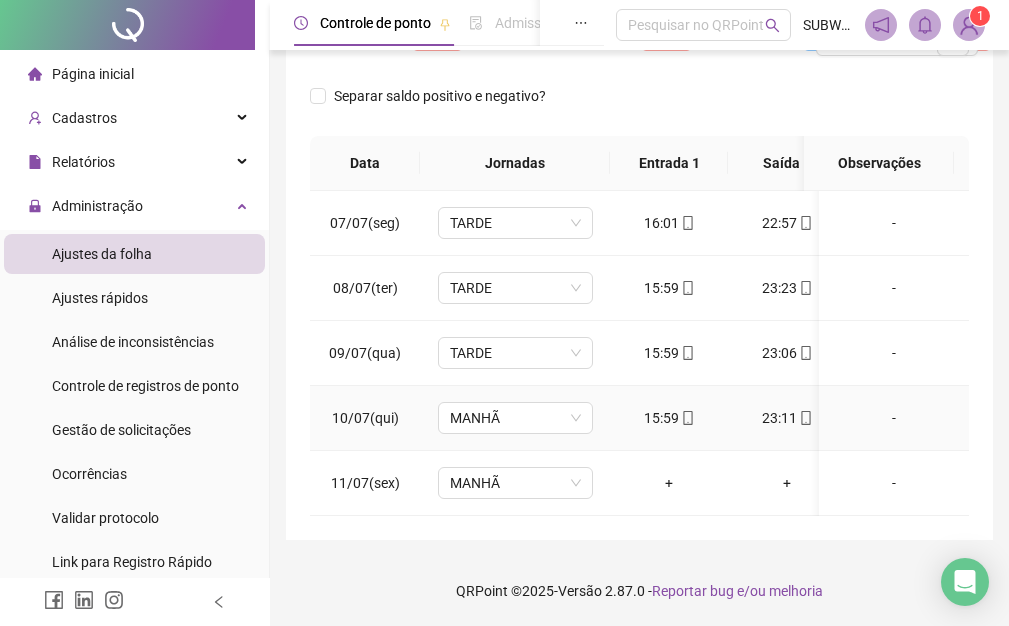 click on "MANHÃ" at bounding box center [515, 418] 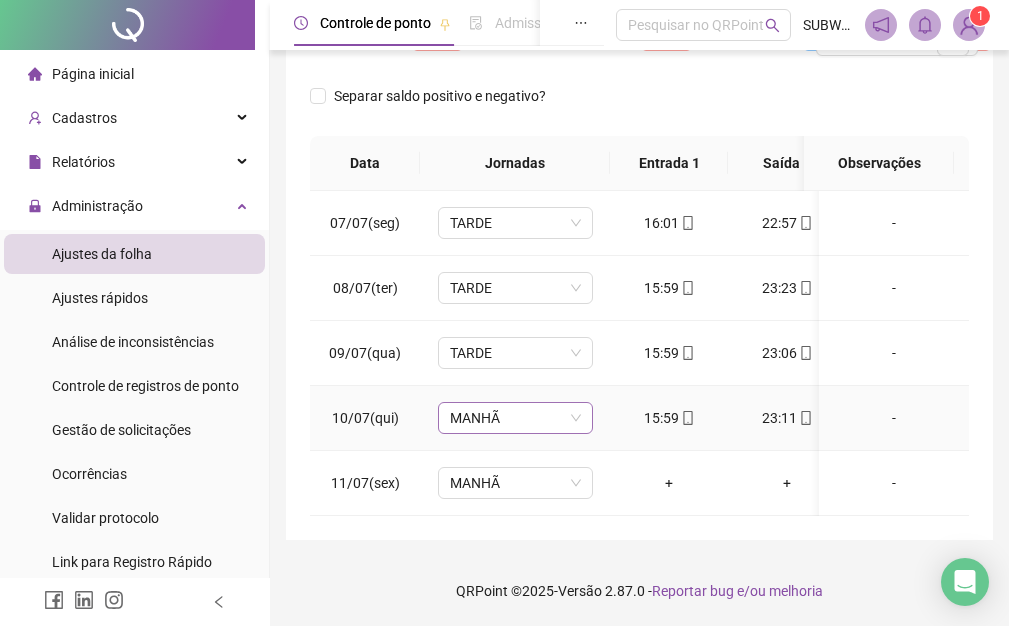click on "MANHÃ" at bounding box center (515, 418) 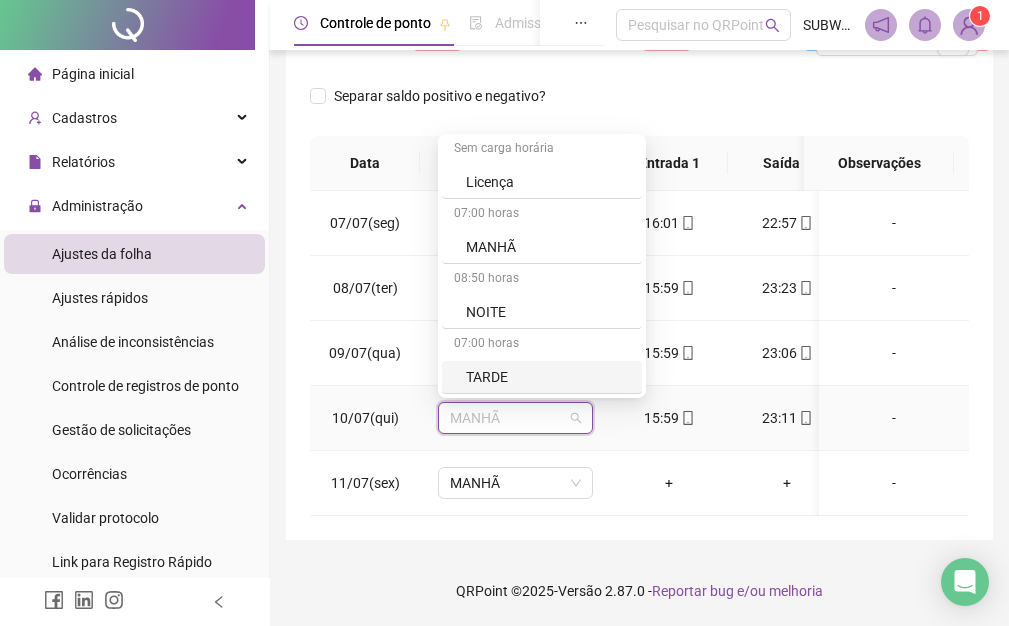 click on "TARDE" at bounding box center [548, 377] 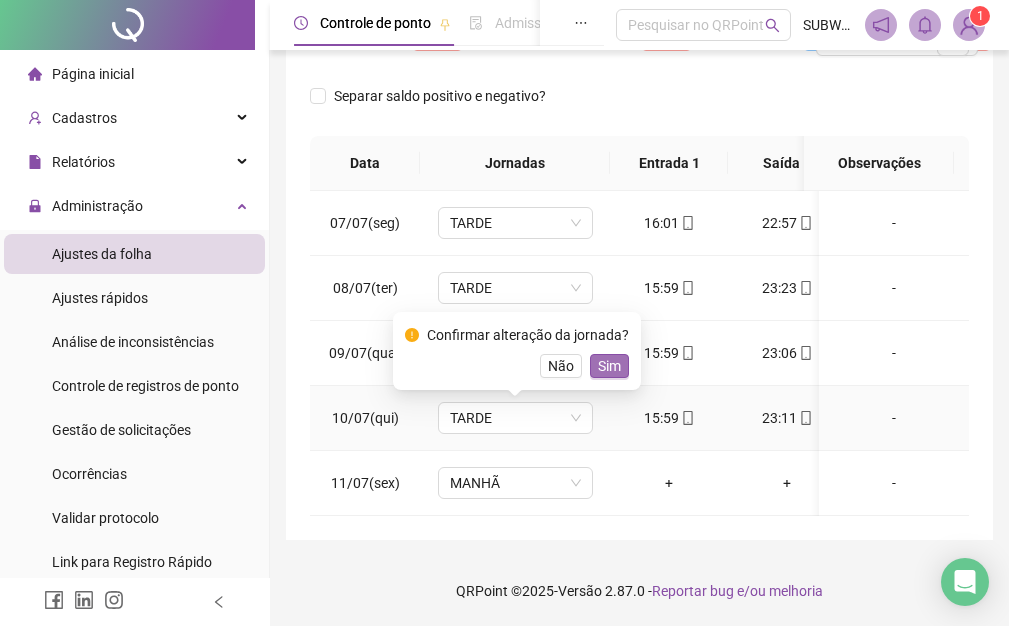 click on "Sim" at bounding box center [609, 366] 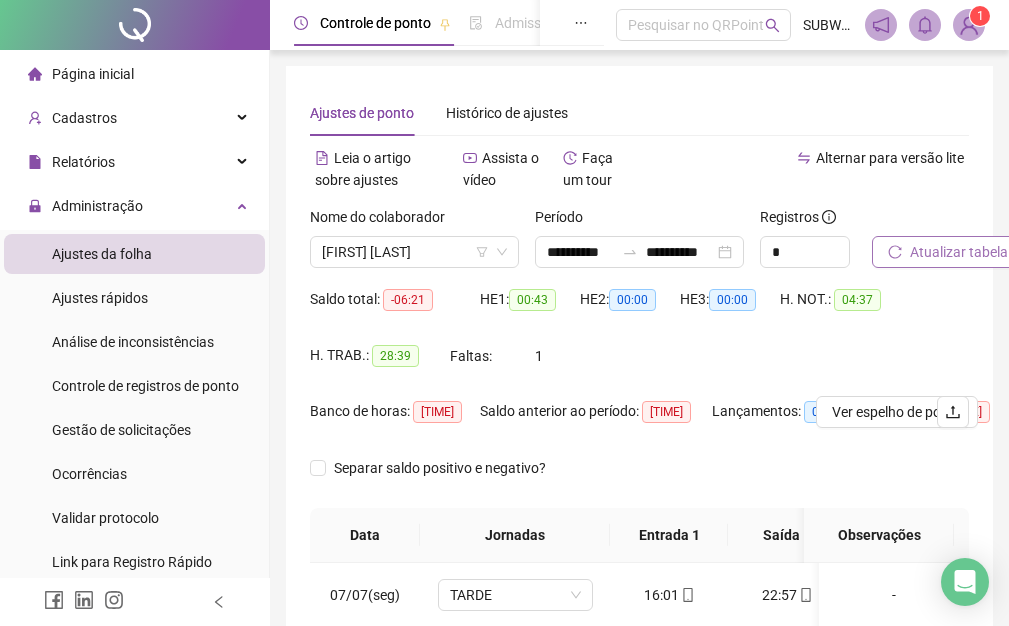 click on "Atualizar tabela" at bounding box center [959, 252] 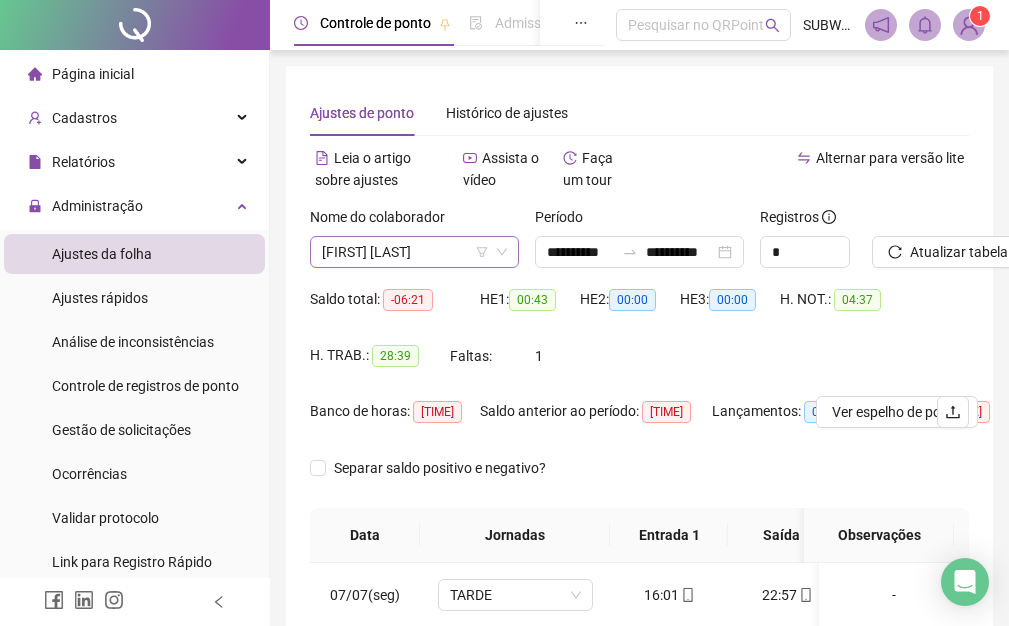 click on "[FIRST] [LAST]" at bounding box center [414, 252] 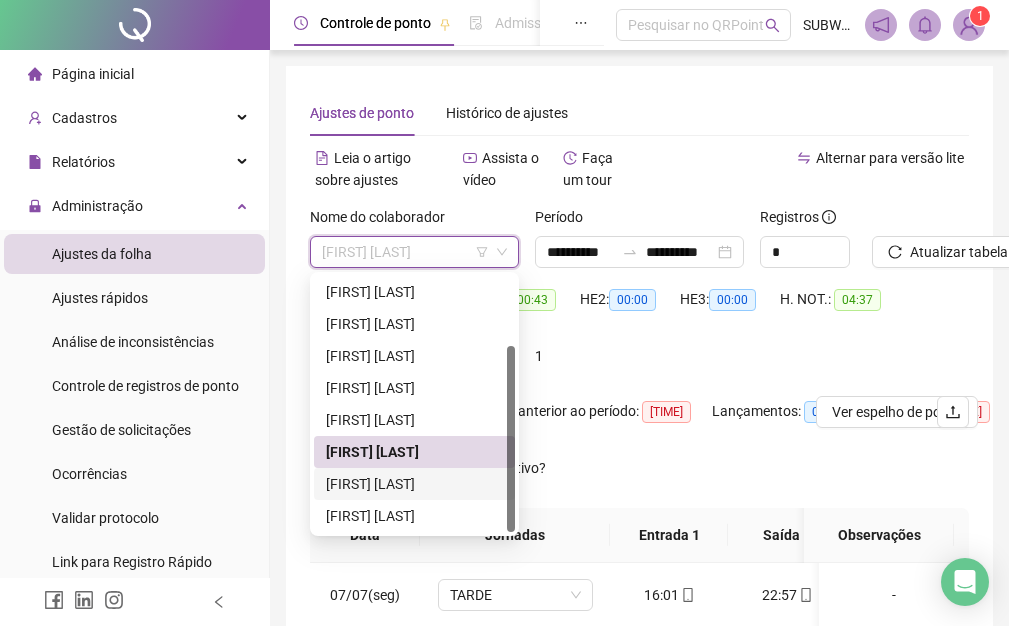 click on "[FIRST] [LAST]" at bounding box center [414, 484] 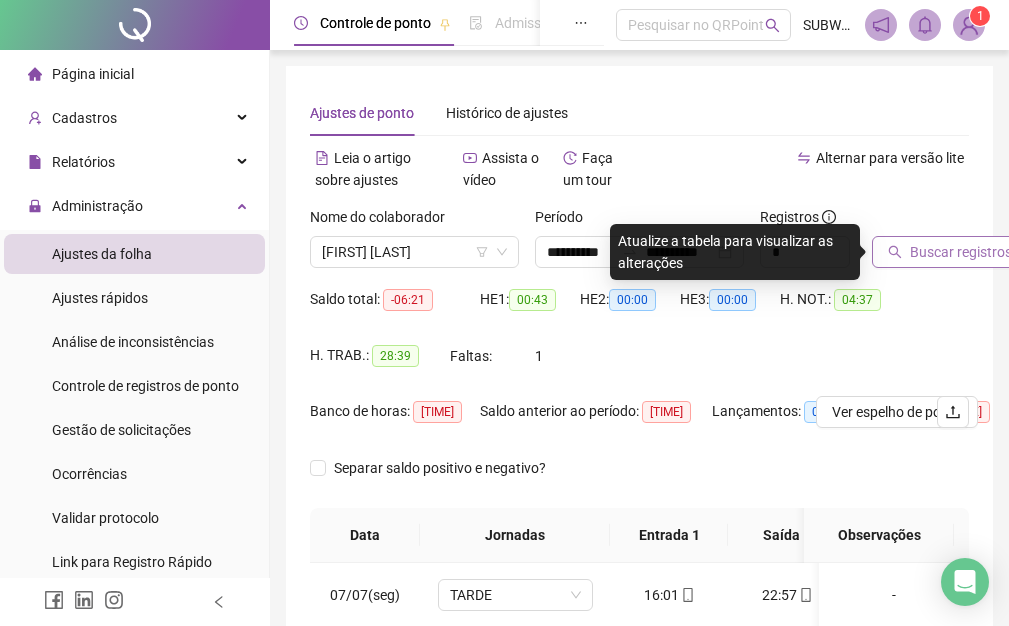 click on "Buscar registros" at bounding box center (961, 252) 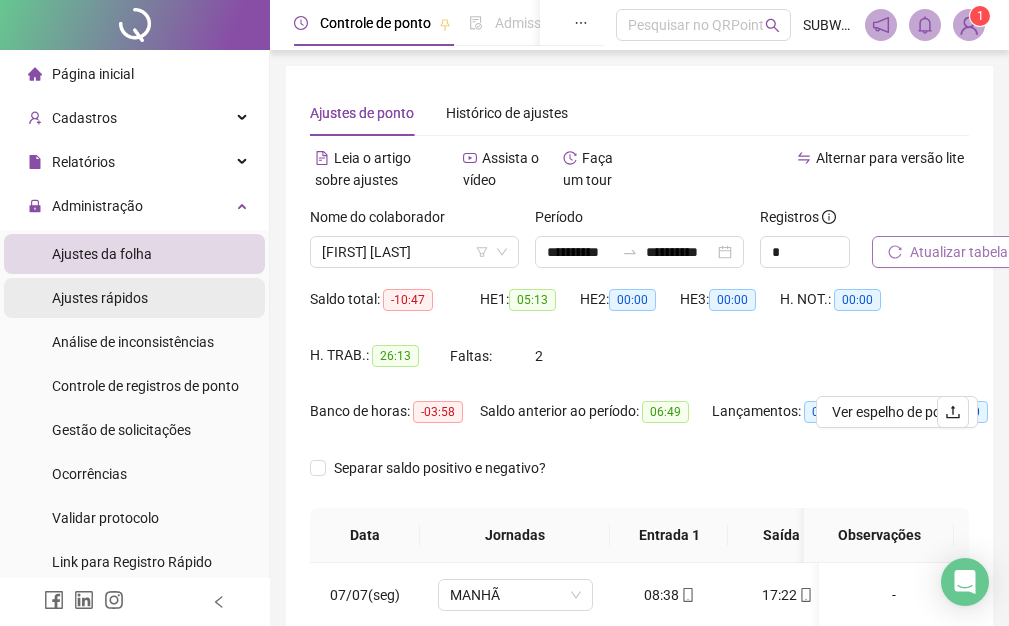 click on "Ajustes rápidos" at bounding box center (134, 298) 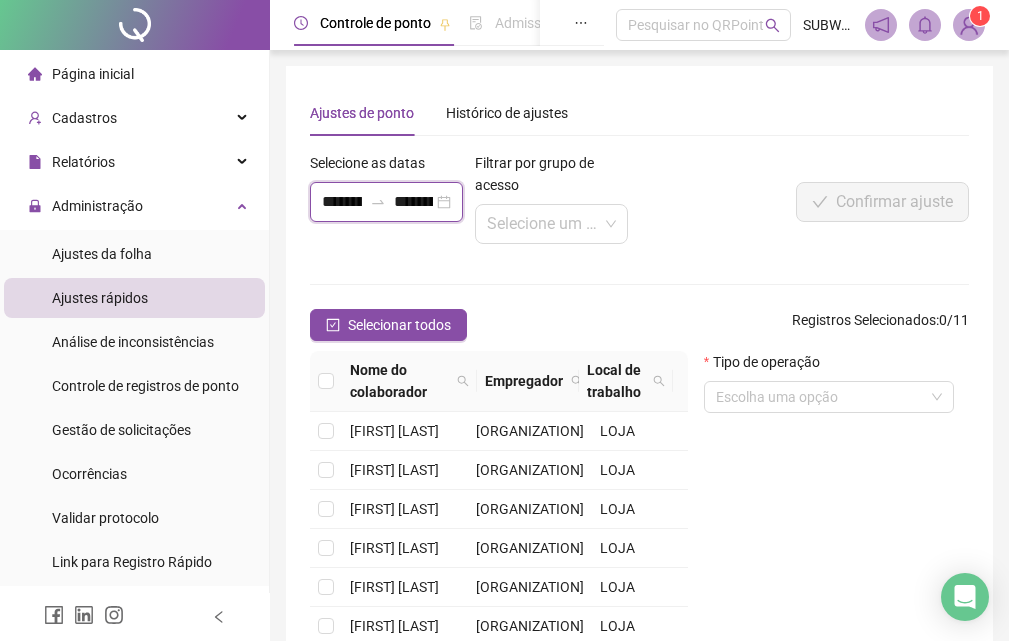 click on "**********" at bounding box center [414, 202] 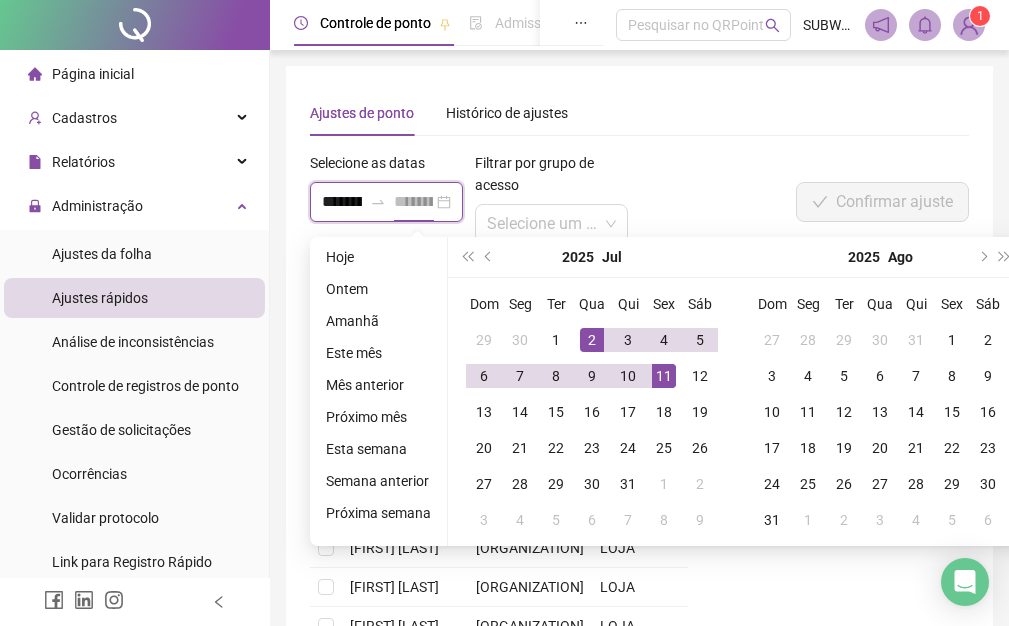 type on "**********" 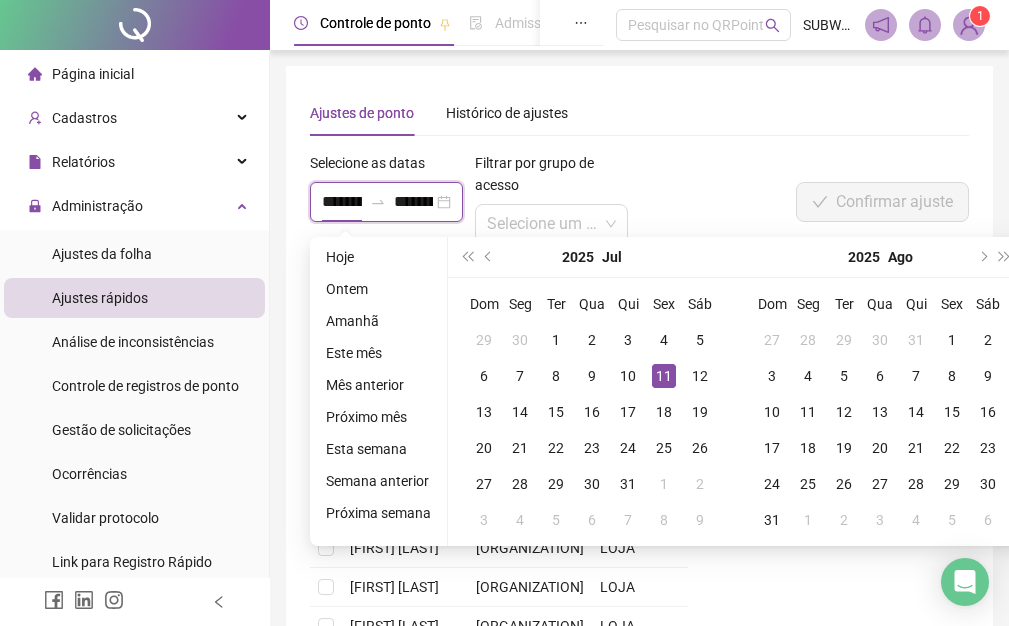 click on "**********" at bounding box center (342, 202) 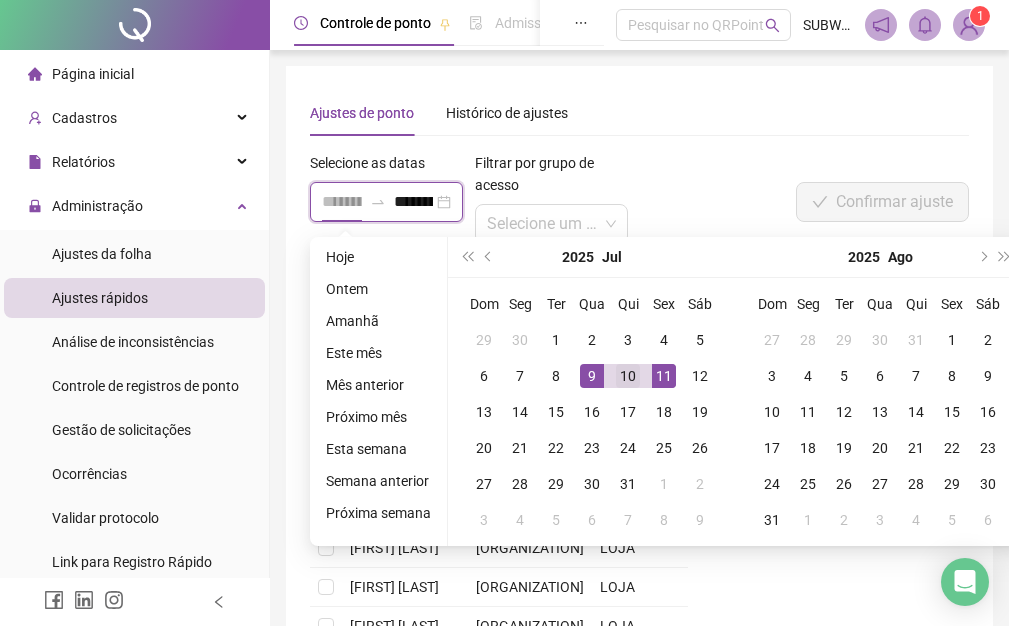 type on "**********" 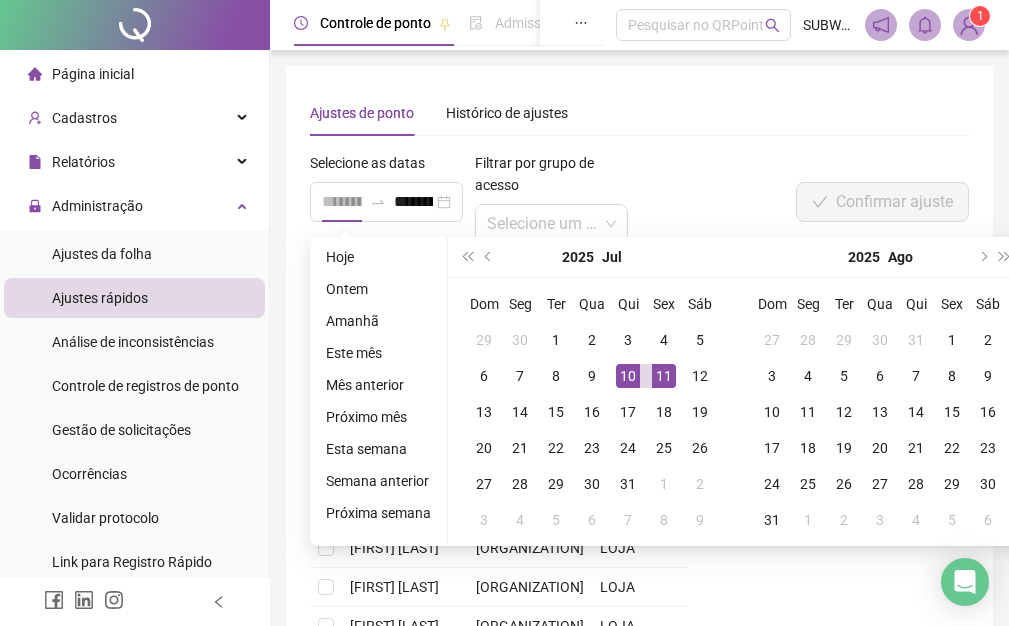 click on "10" at bounding box center [628, 376] 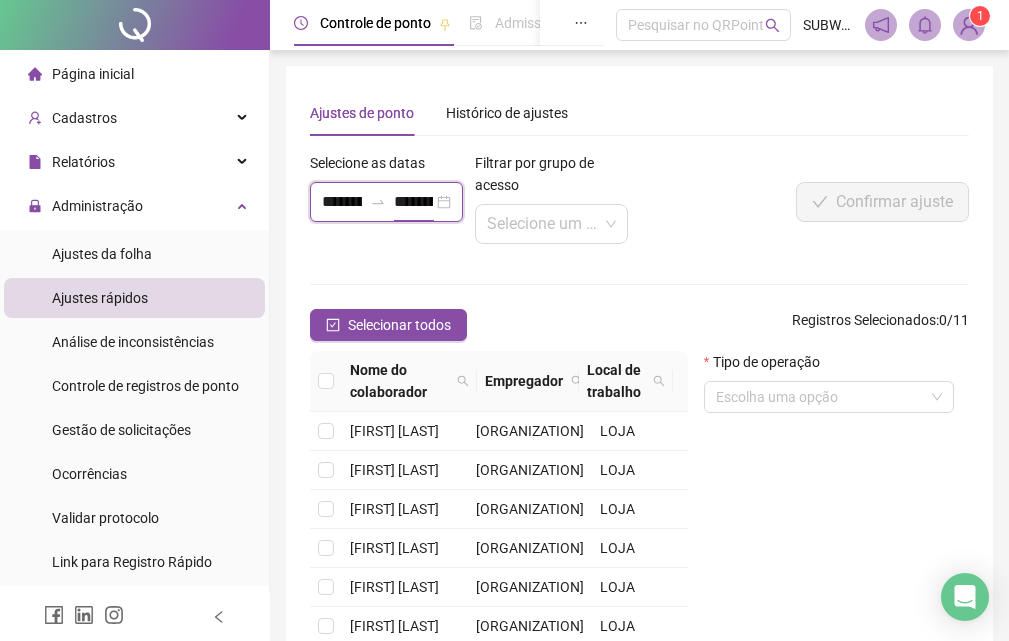 click on "**********" at bounding box center [414, 202] 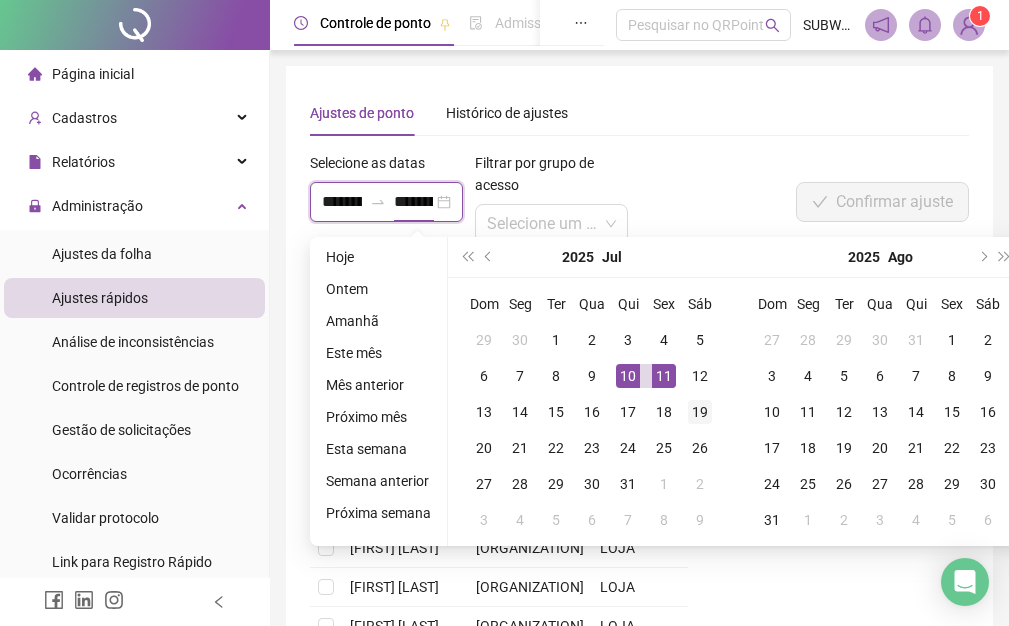 type on "**********" 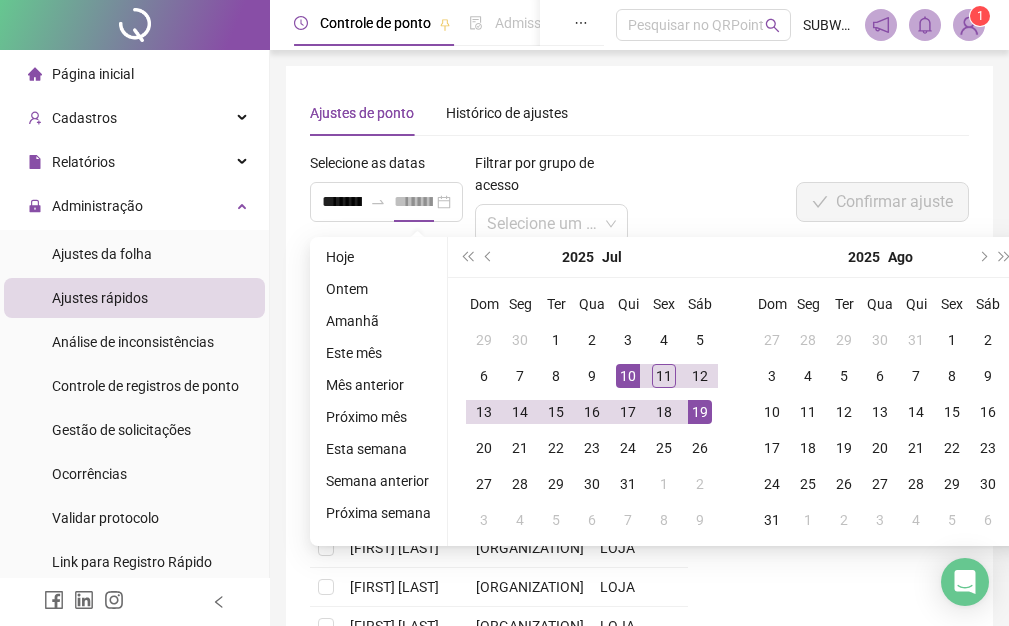 click on "19" at bounding box center (700, 412) 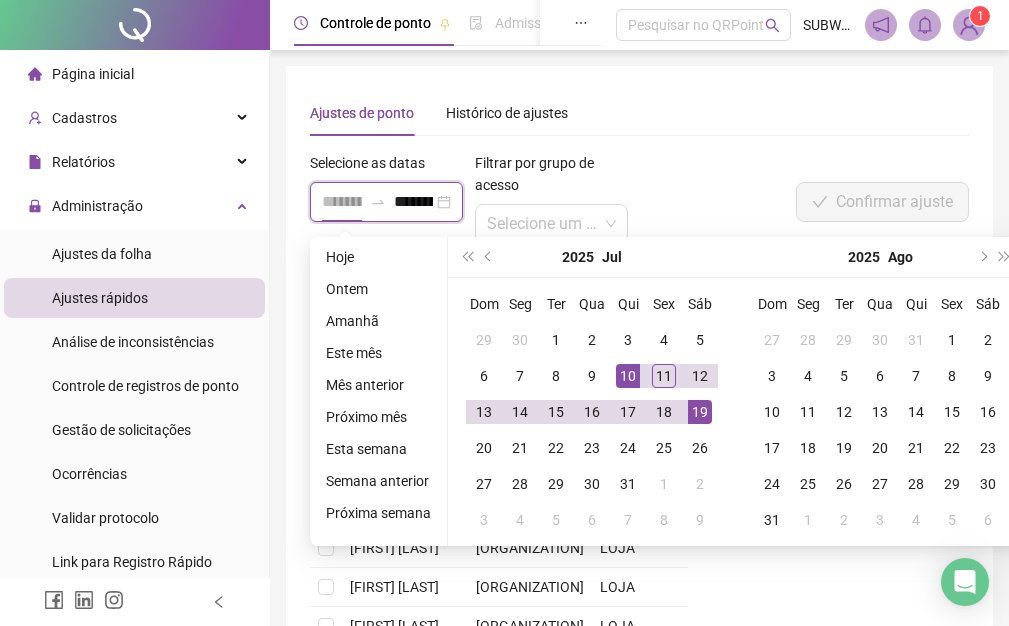scroll, scrollTop: 0, scrollLeft: 41, axis: horizontal 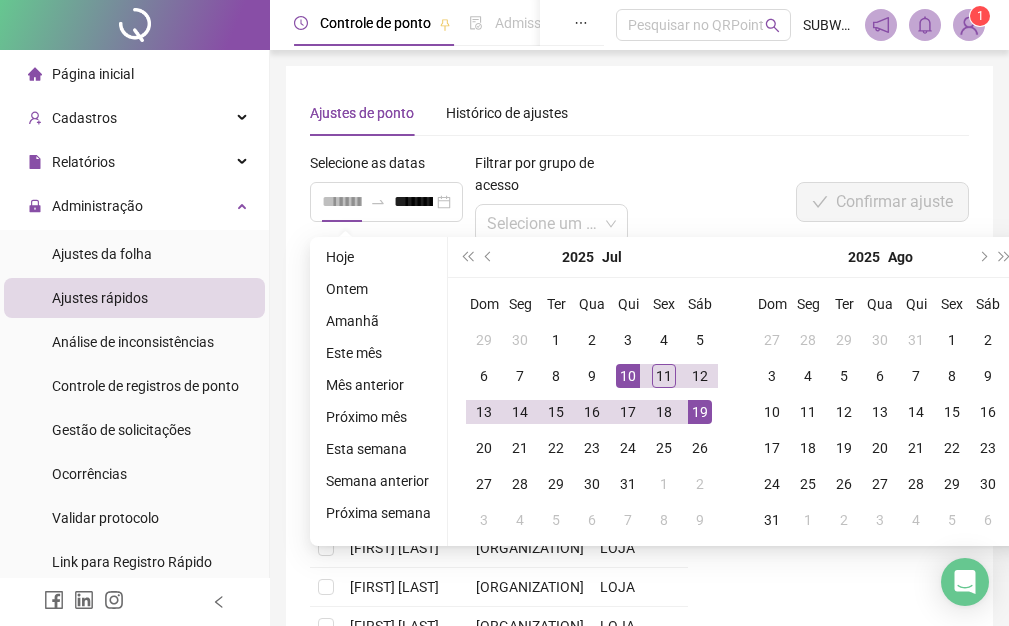 click on "19" at bounding box center [700, 412] 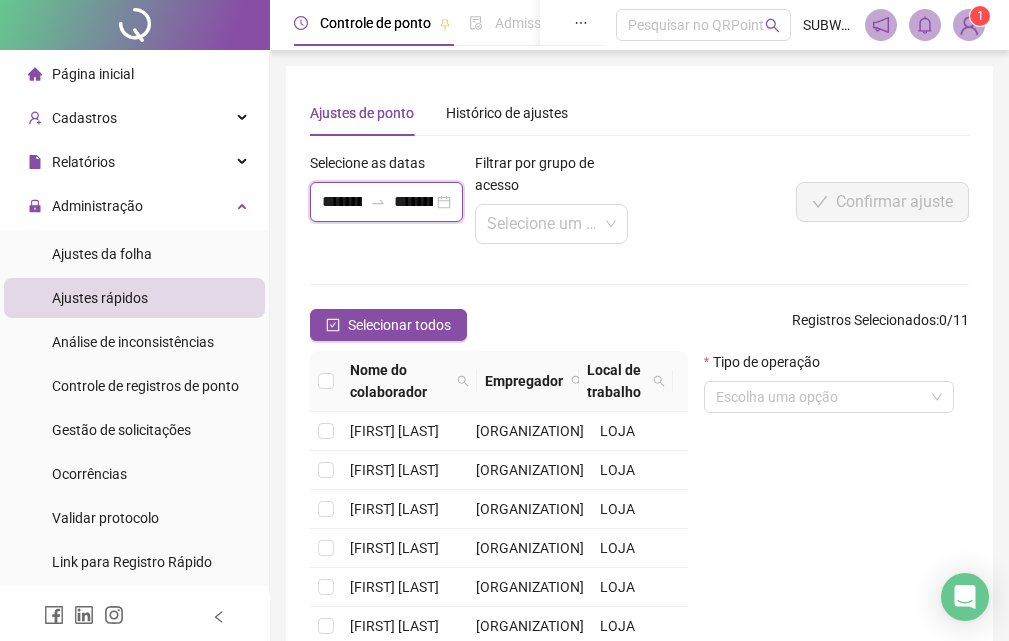 click on "**********" at bounding box center (342, 202) 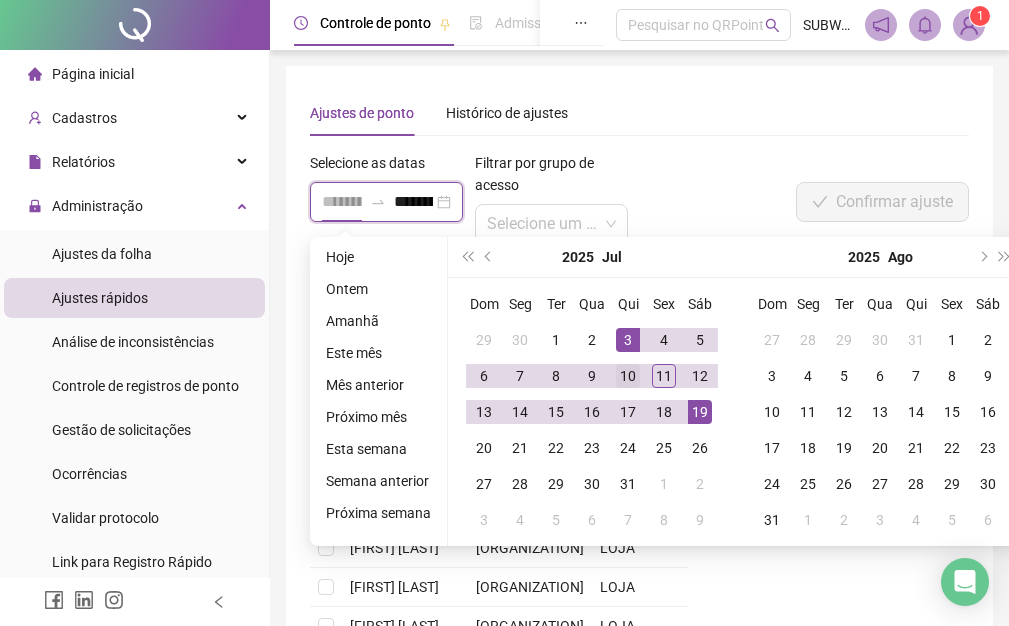 type on "**********" 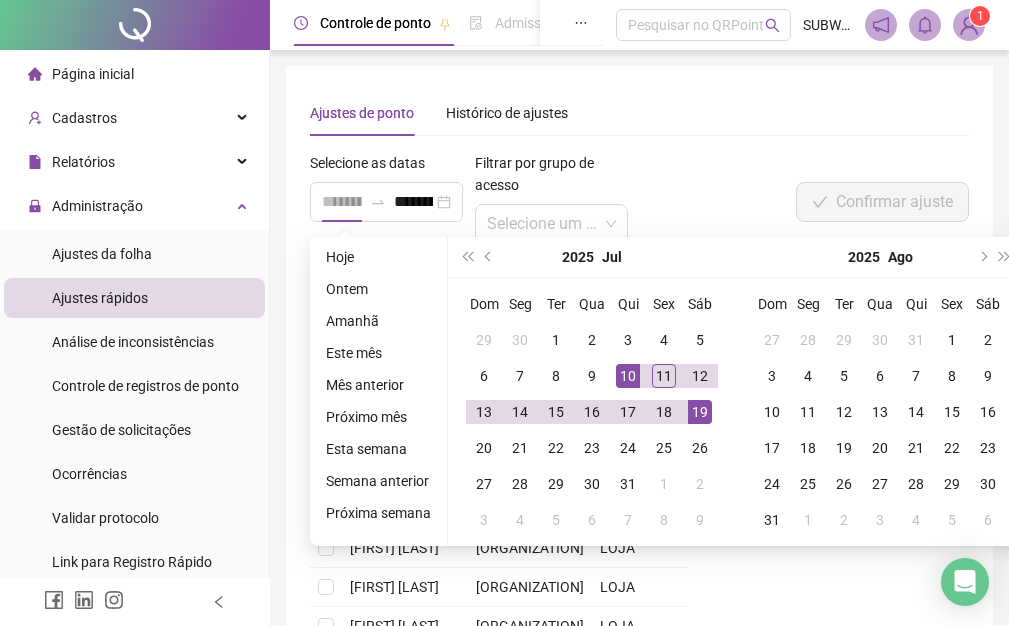 click on "10" at bounding box center [628, 376] 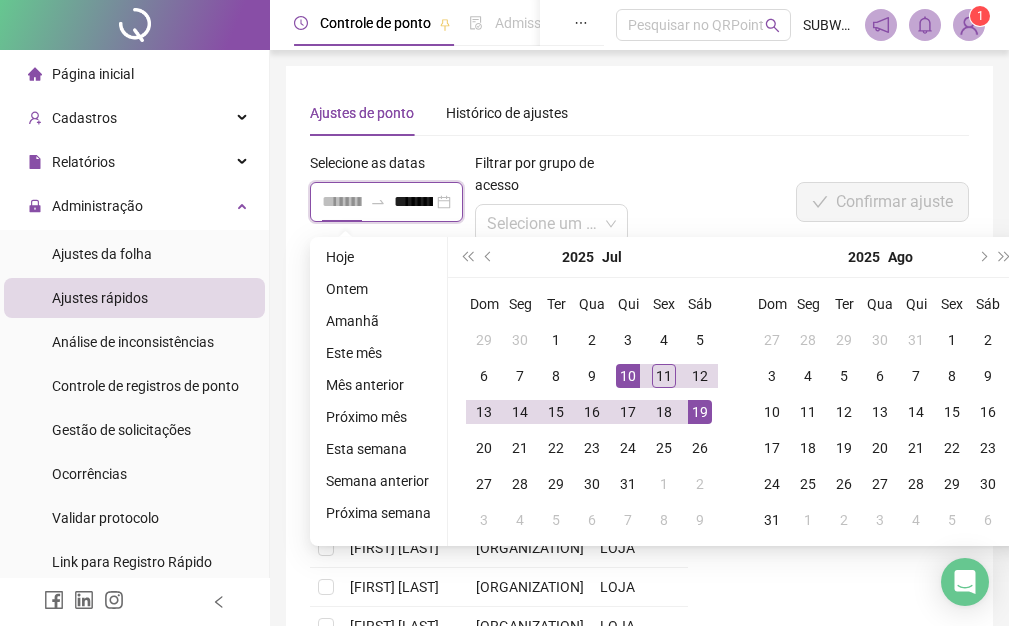 scroll, scrollTop: 0, scrollLeft: 41, axis: horizontal 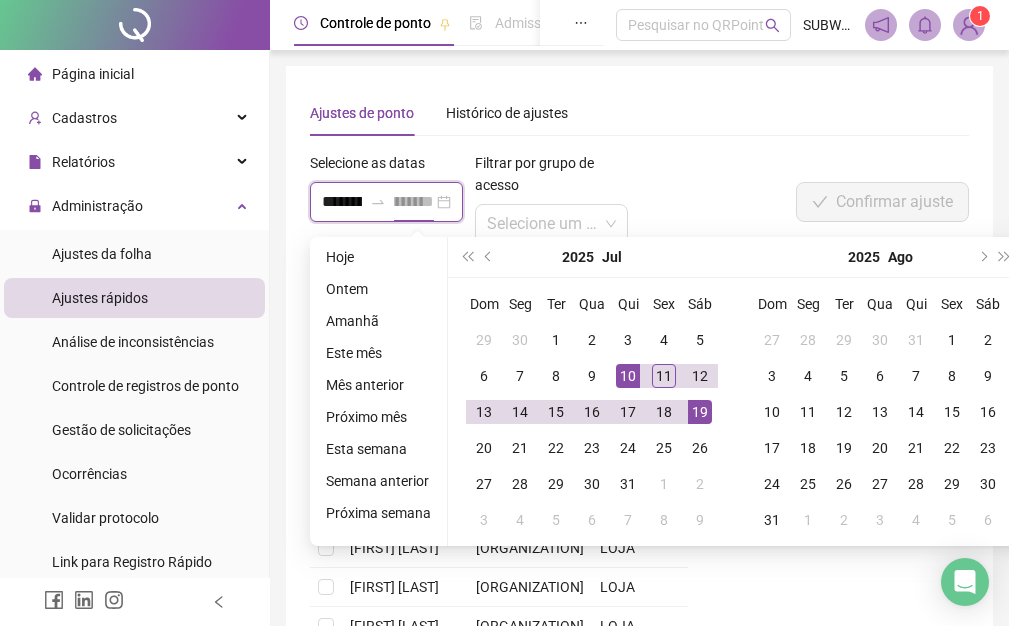 type on "**********" 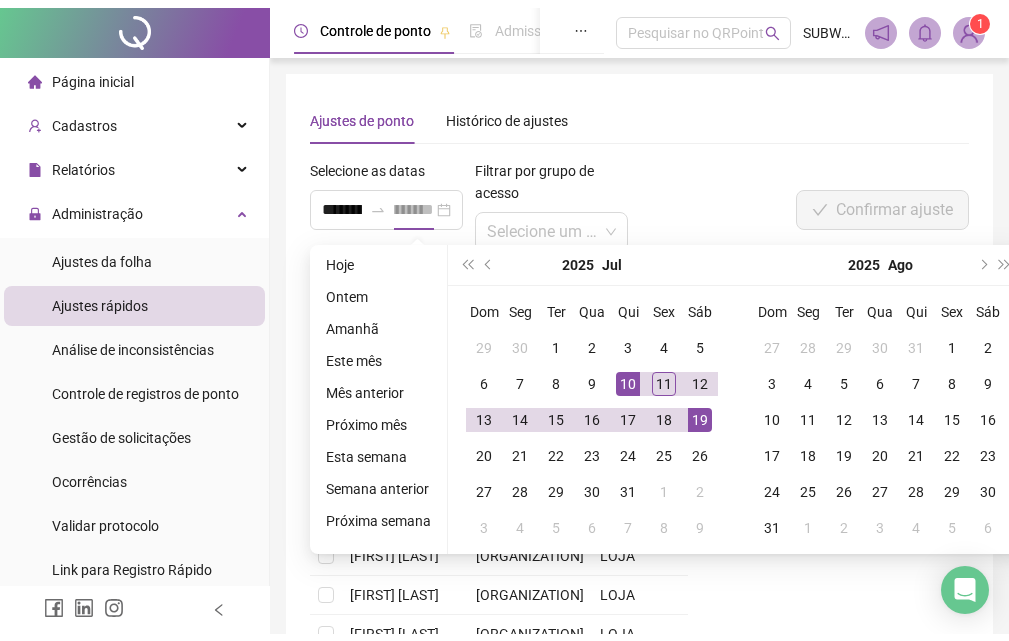 scroll, scrollTop: 0, scrollLeft: 0, axis: both 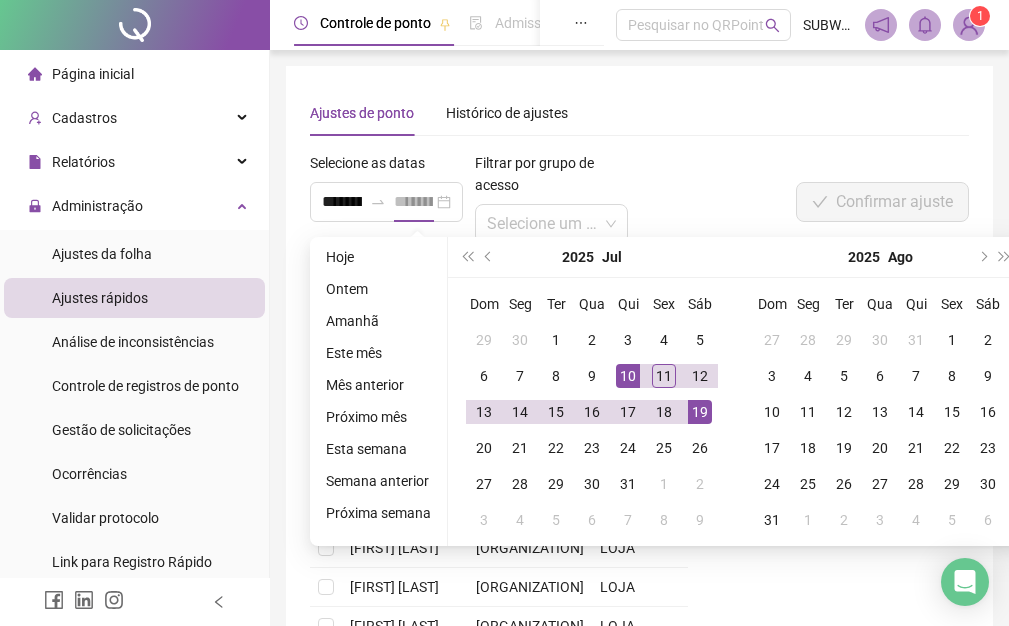 click on "19" at bounding box center (700, 412) 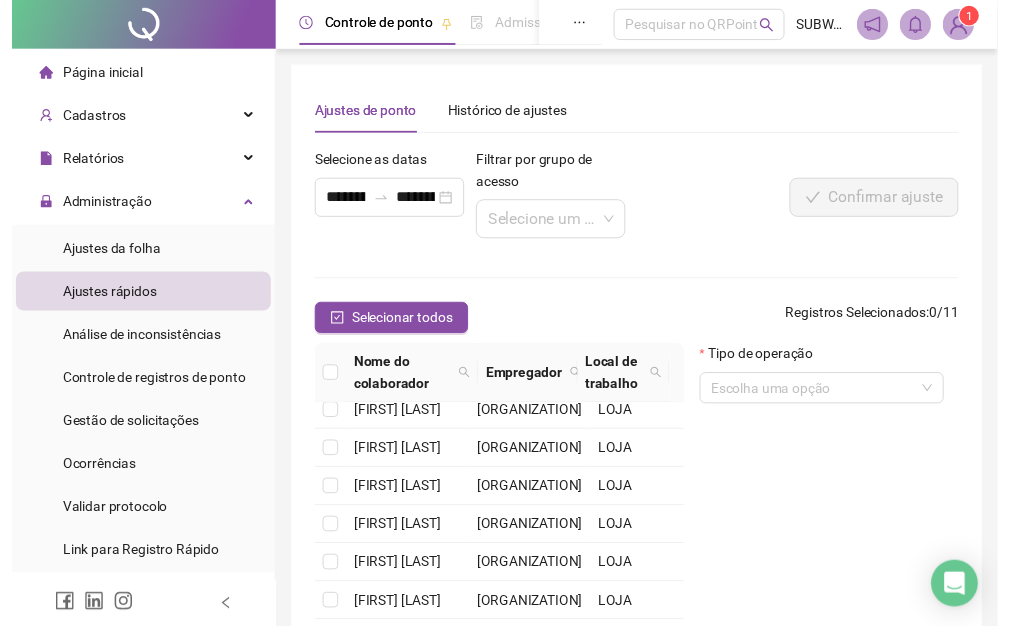 scroll, scrollTop: 635, scrollLeft: 0, axis: vertical 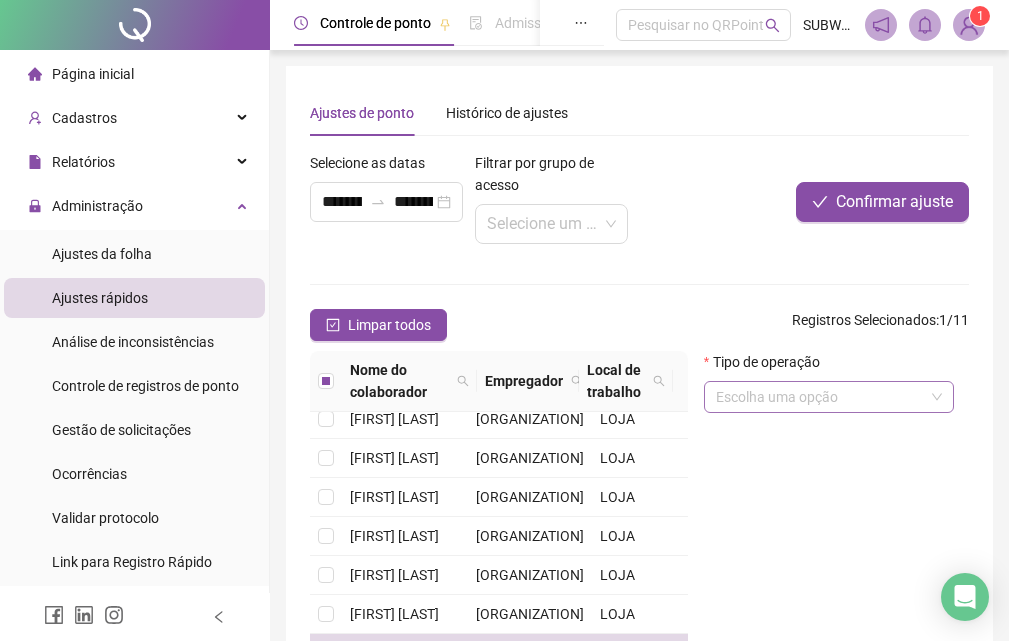 click at bounding box center (823, 397) 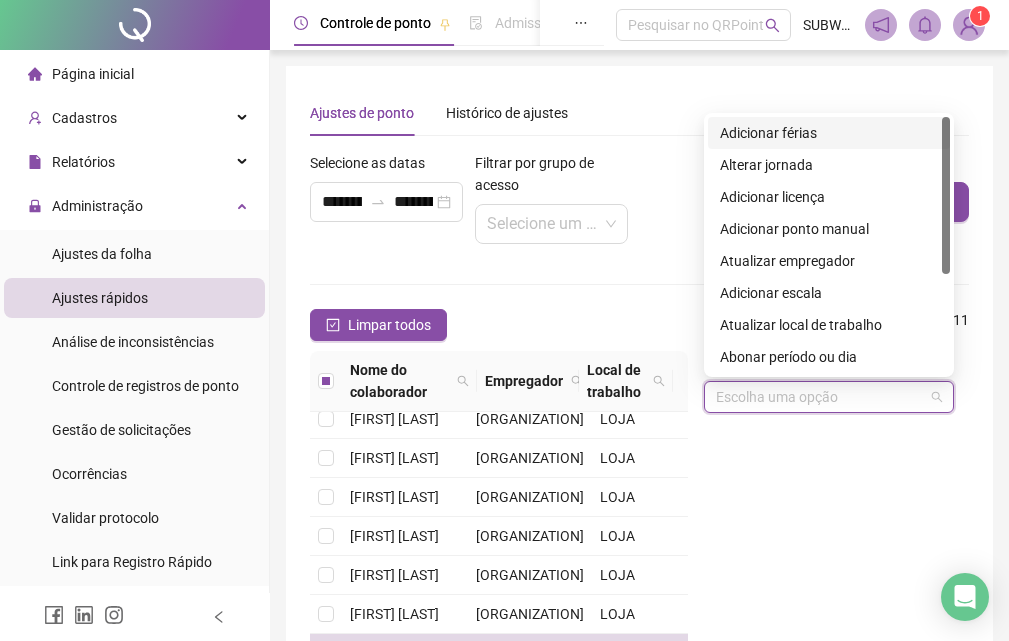 click on "Adicionar férias" at bounding box center [829, 133] 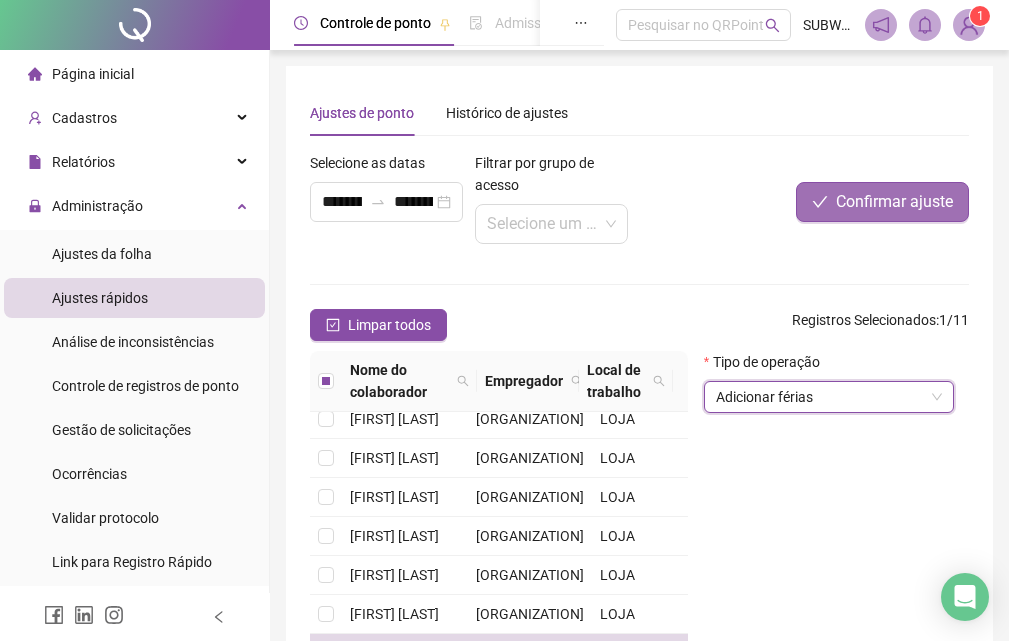 click on "Confirmar ajuste" at bounding box center (894, 202) 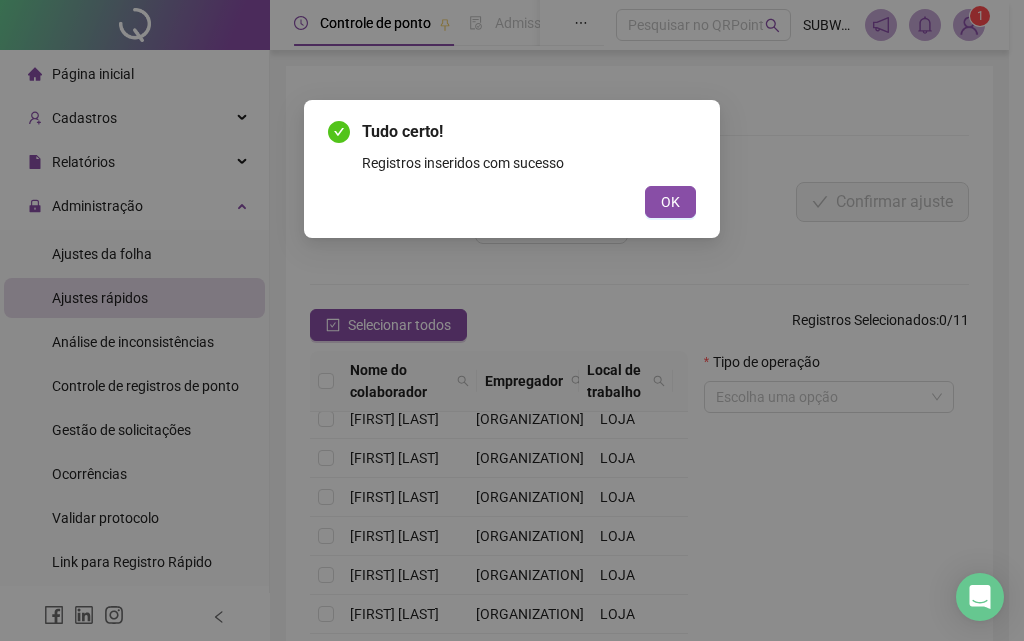 click on "OK" at bounding box center [512, 202] 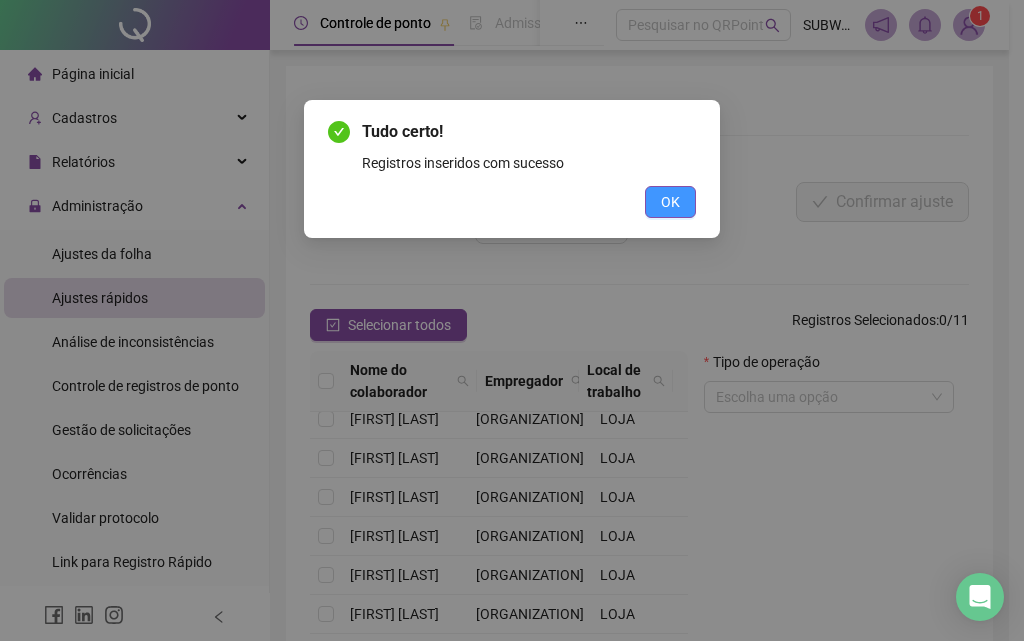 click on "OK" at bounding box center [670, 202] 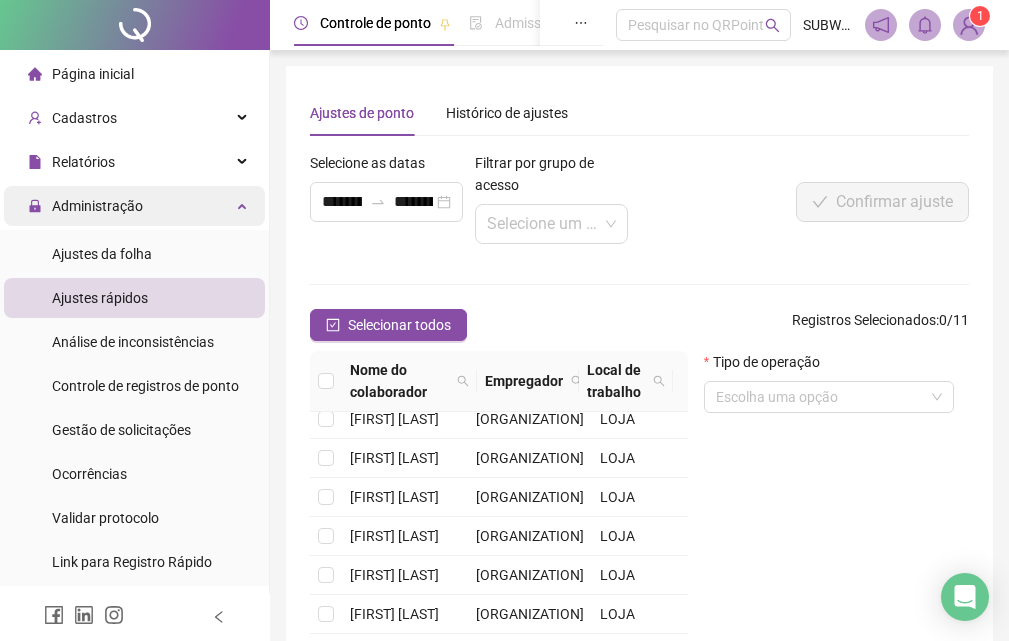 click on "Administração" at bounding box center (134, 206) 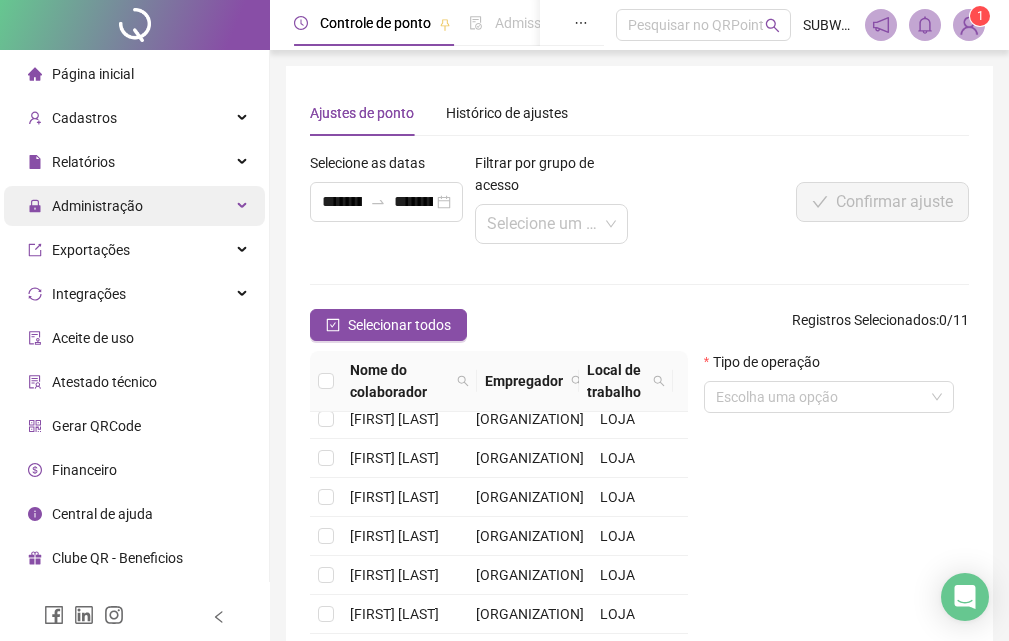 click on "Administração" at bounding box center (134, 206) 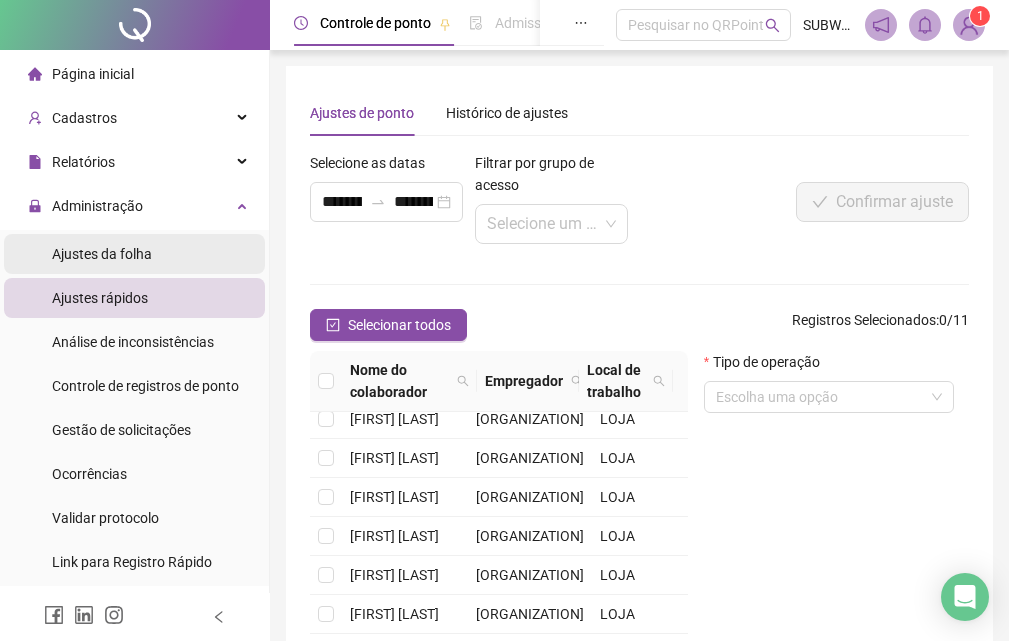 click on "Ajustes da folha" at bounding box center (102, 254) 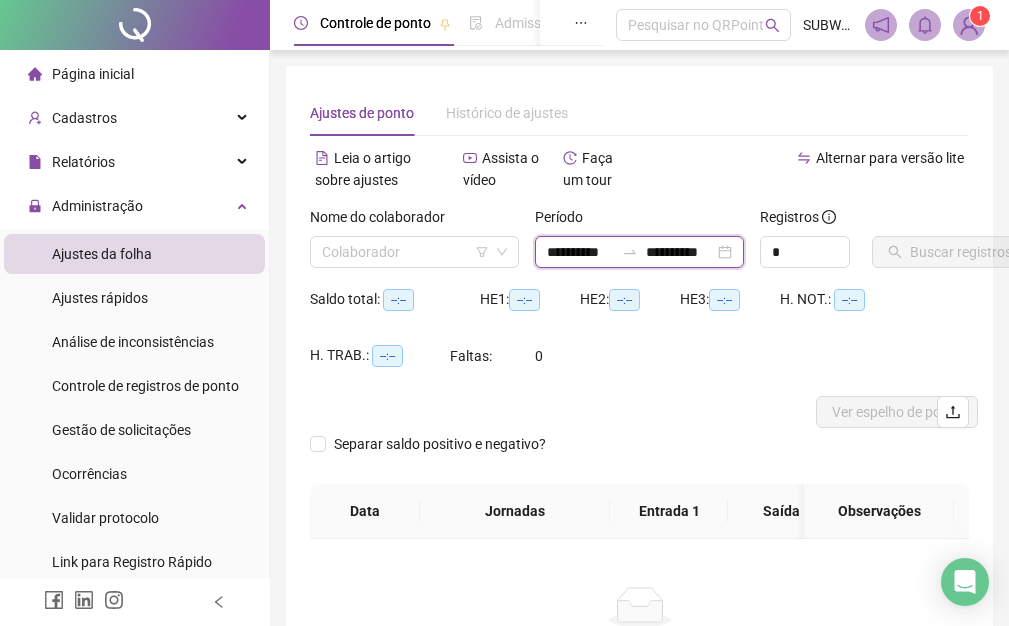 click on "**********" at bounding box center (580, 252) 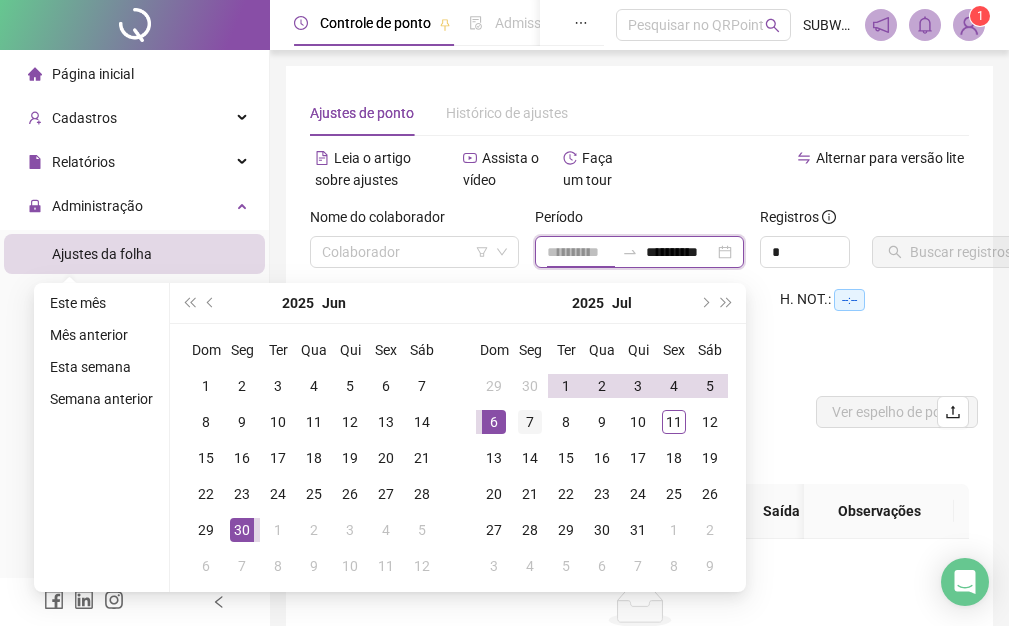 type on "**********" 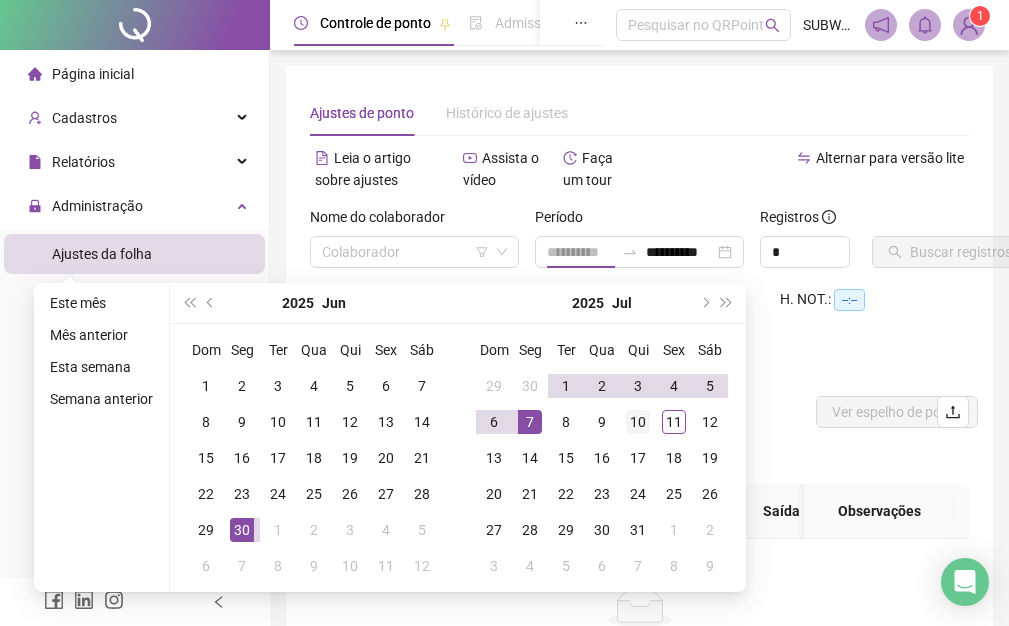 drag, startPoint x: 526, startPoint y: 417, endPoint x: 627, endPoint y: 416, distance: 101.00495 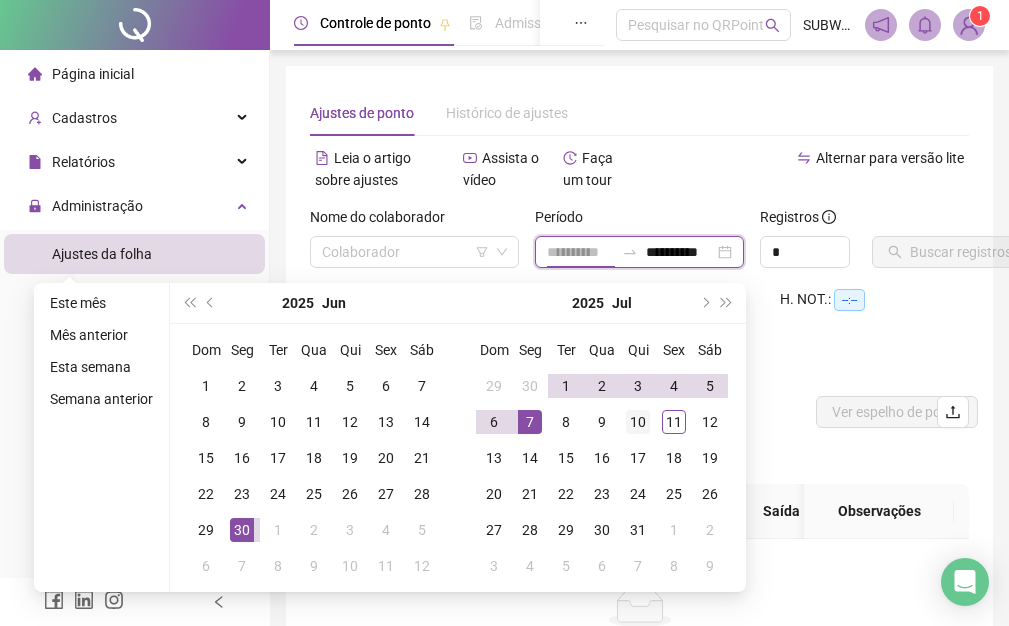 scroll, scrollTop: 0, scrollLeft: 3, axis: horizontal 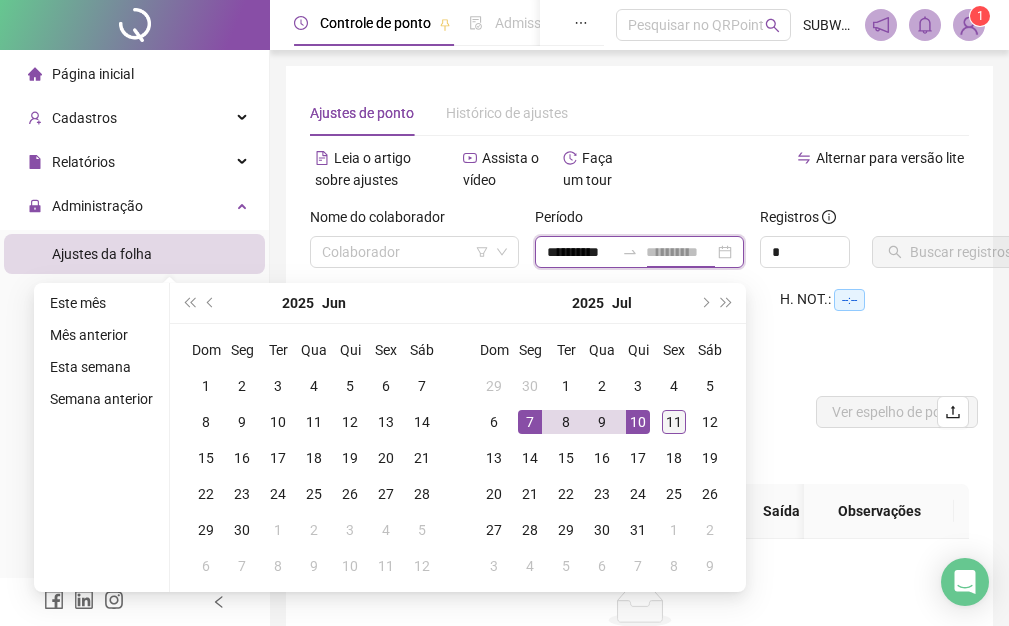 type on "**********" 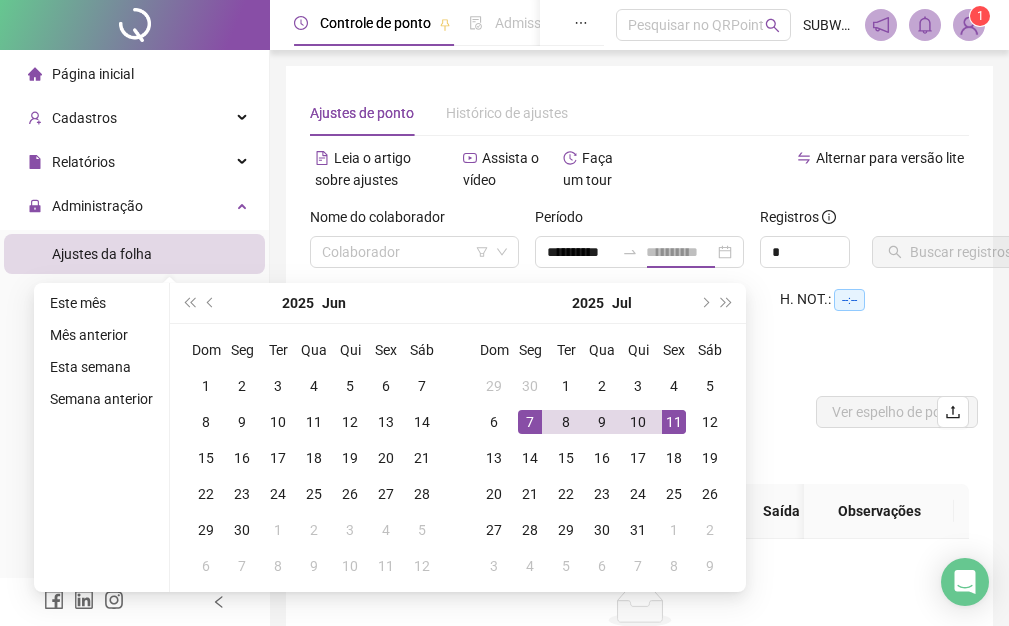 click on "11" at bounding box center [674, 422] 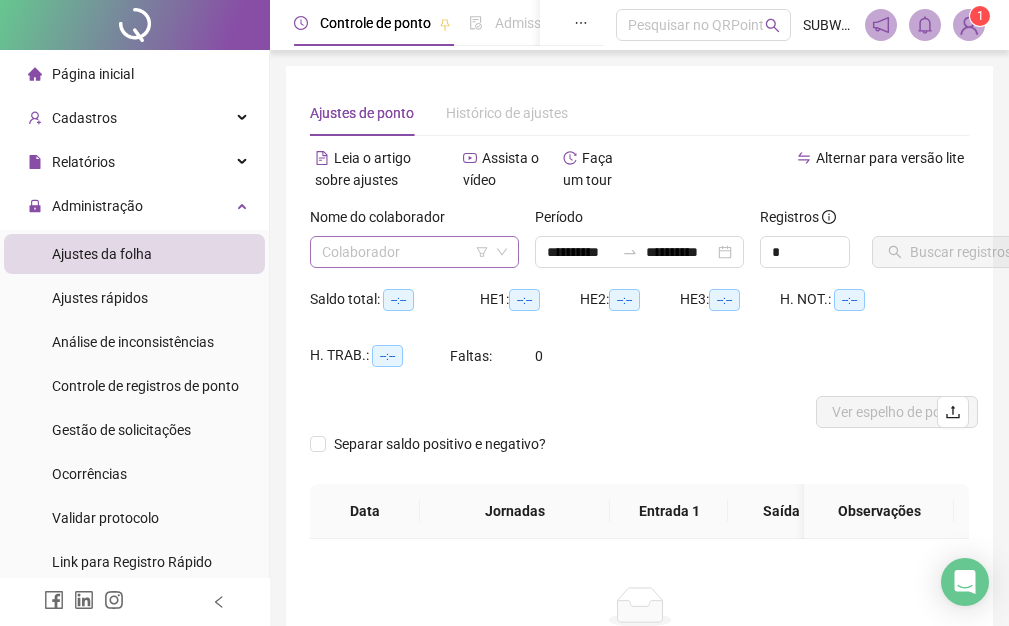 click at bounding box center (408, 252) 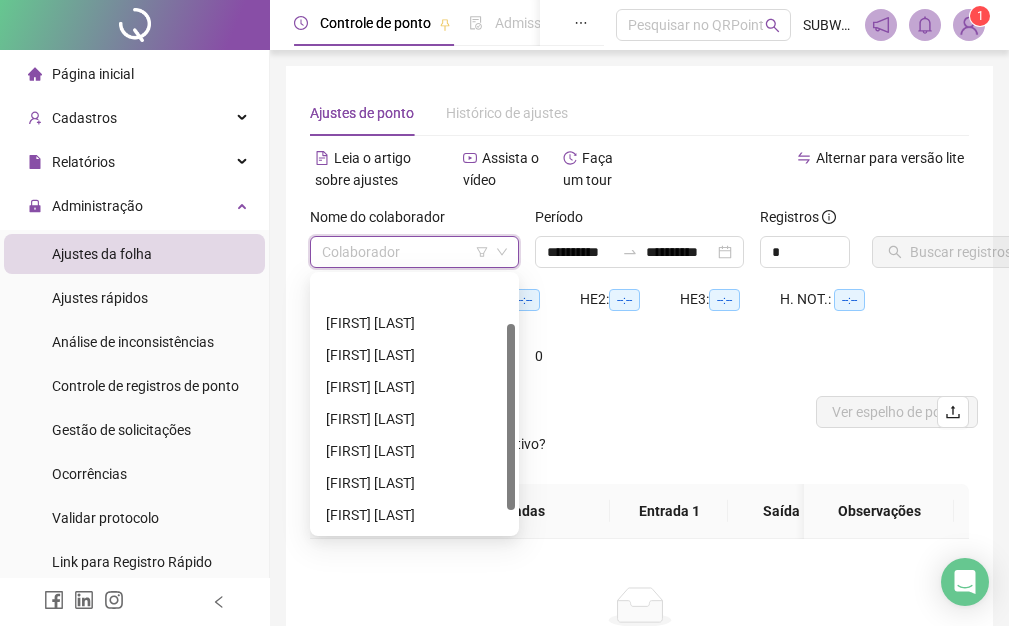 scroll, scrollTop: 96, scrollLeft: 0, axis: vertical 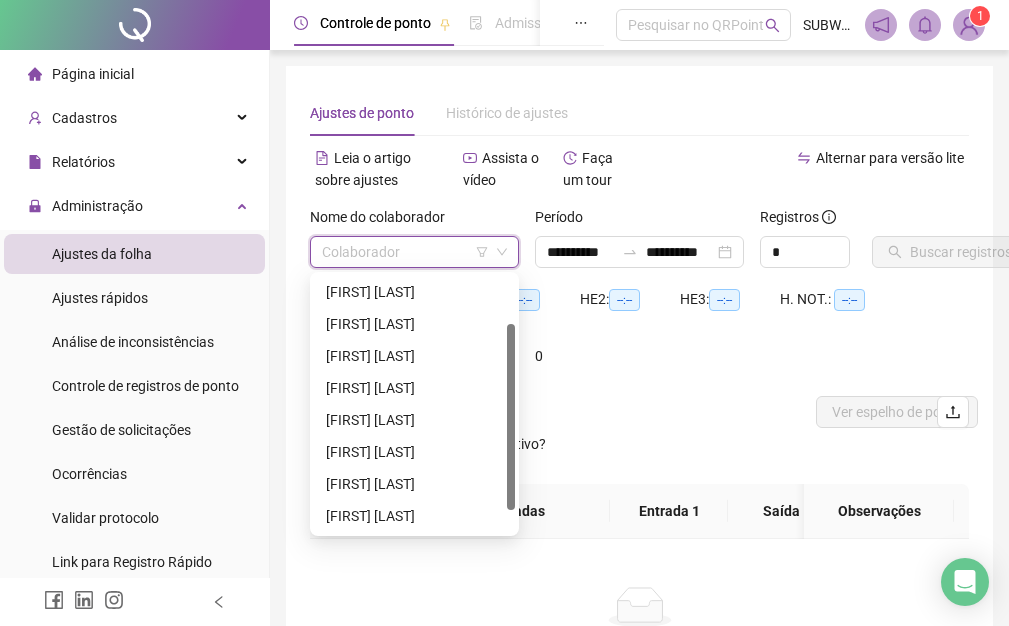 drag, startPoint x: 508, startPoint y: 341, endPoint x: 473, endPoint y: 466, distance: 129.80756 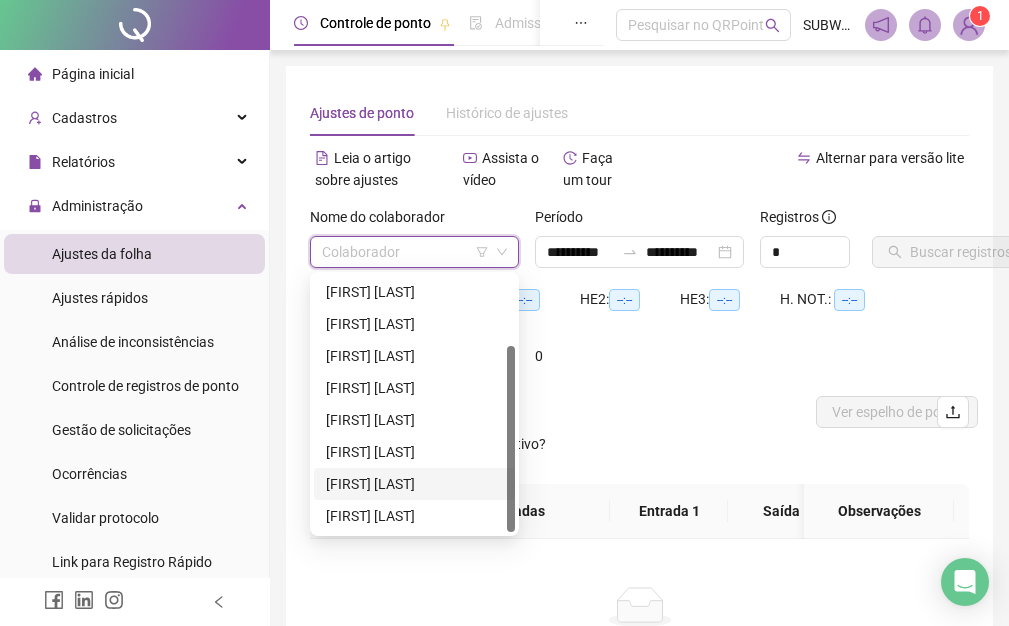 click on "[FIRST] [LAST]" at bounding box center (414, 484) 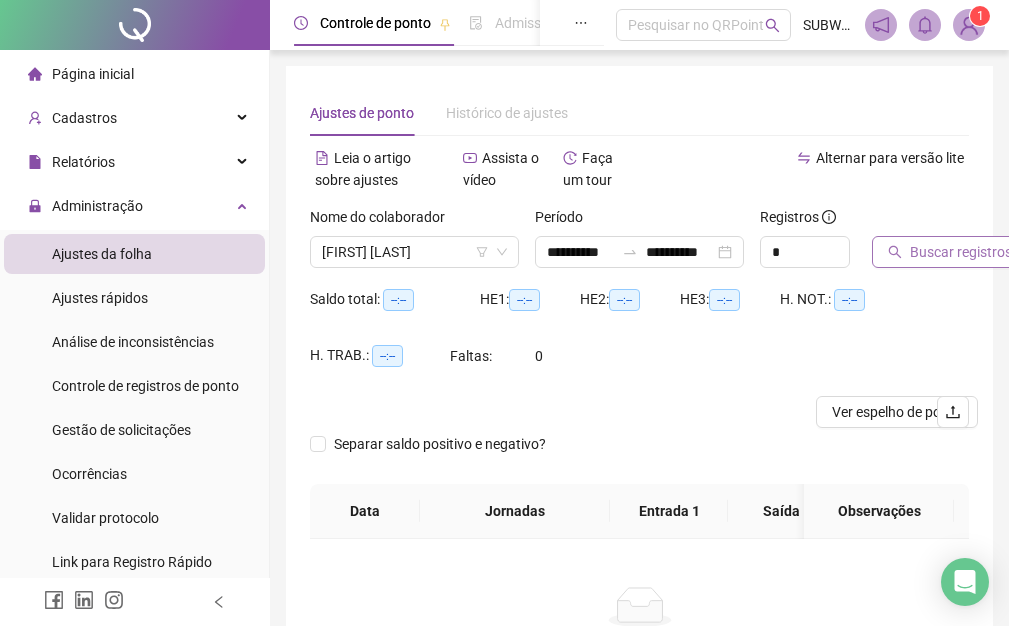 click on "Buscar registros" at bounding box center [961, 252] 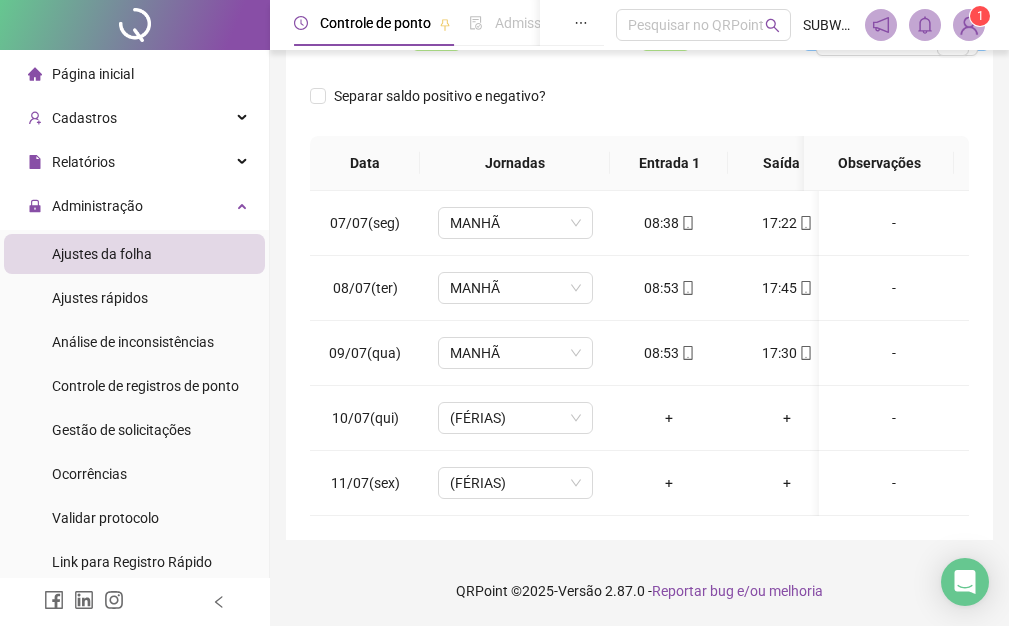 scroll, scrollTop: 387, scrollLeft: 0, axis: vertical 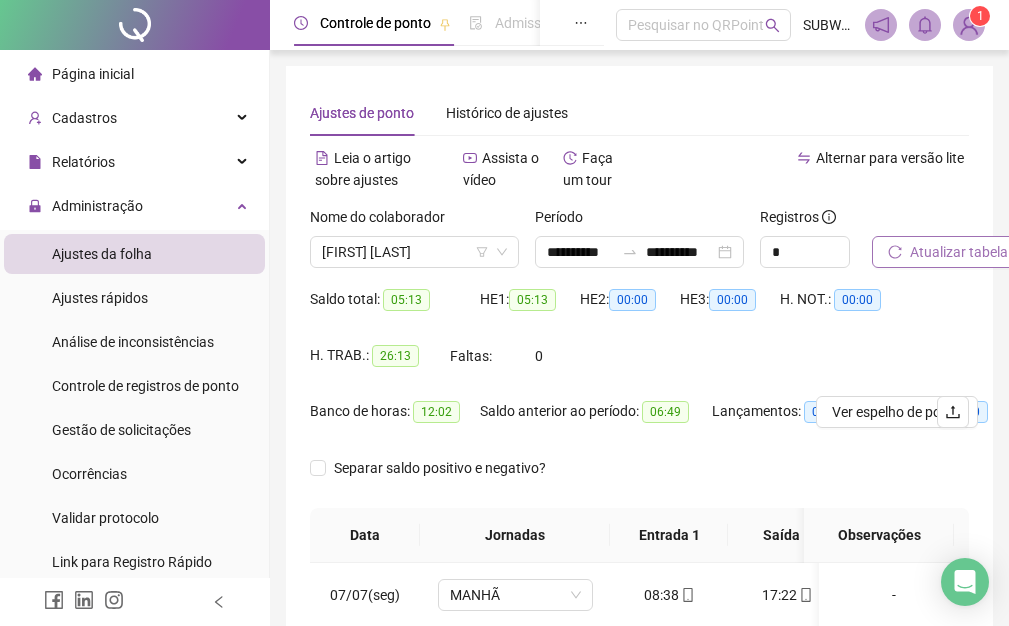 click on "Atualizar tabela" at bounding box center [959, 252] 